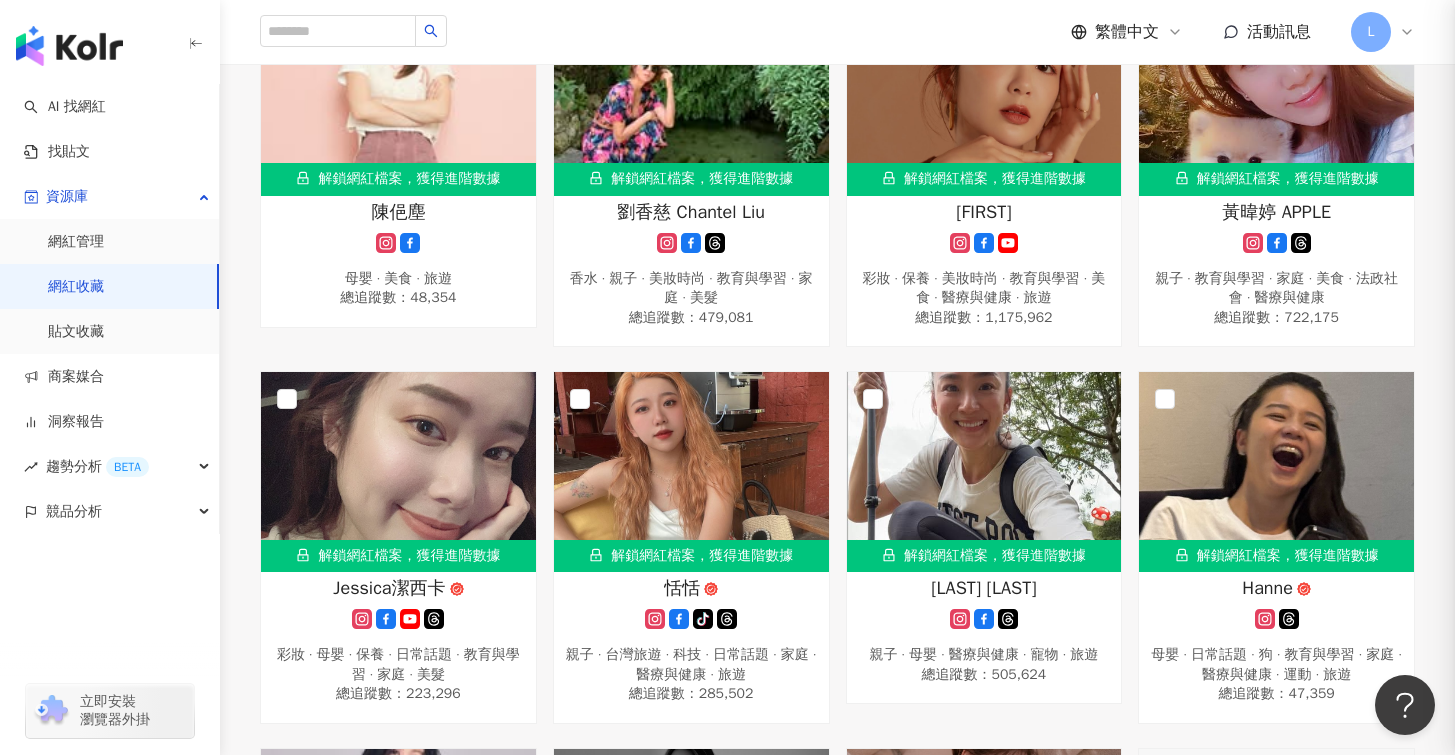 scroll, scrollTop: 1092, scrollLeft: 0, axis: vertical 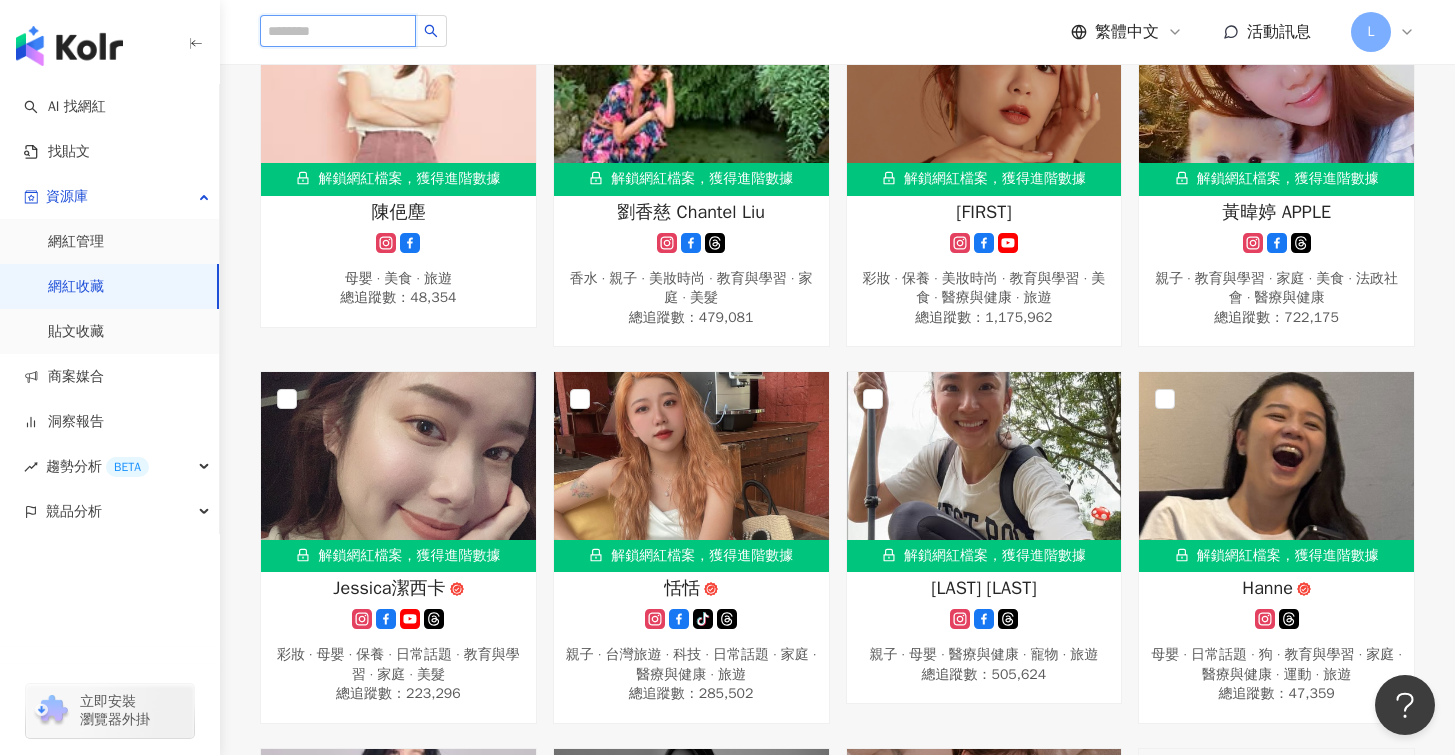 click at bounding box center (338, 31) 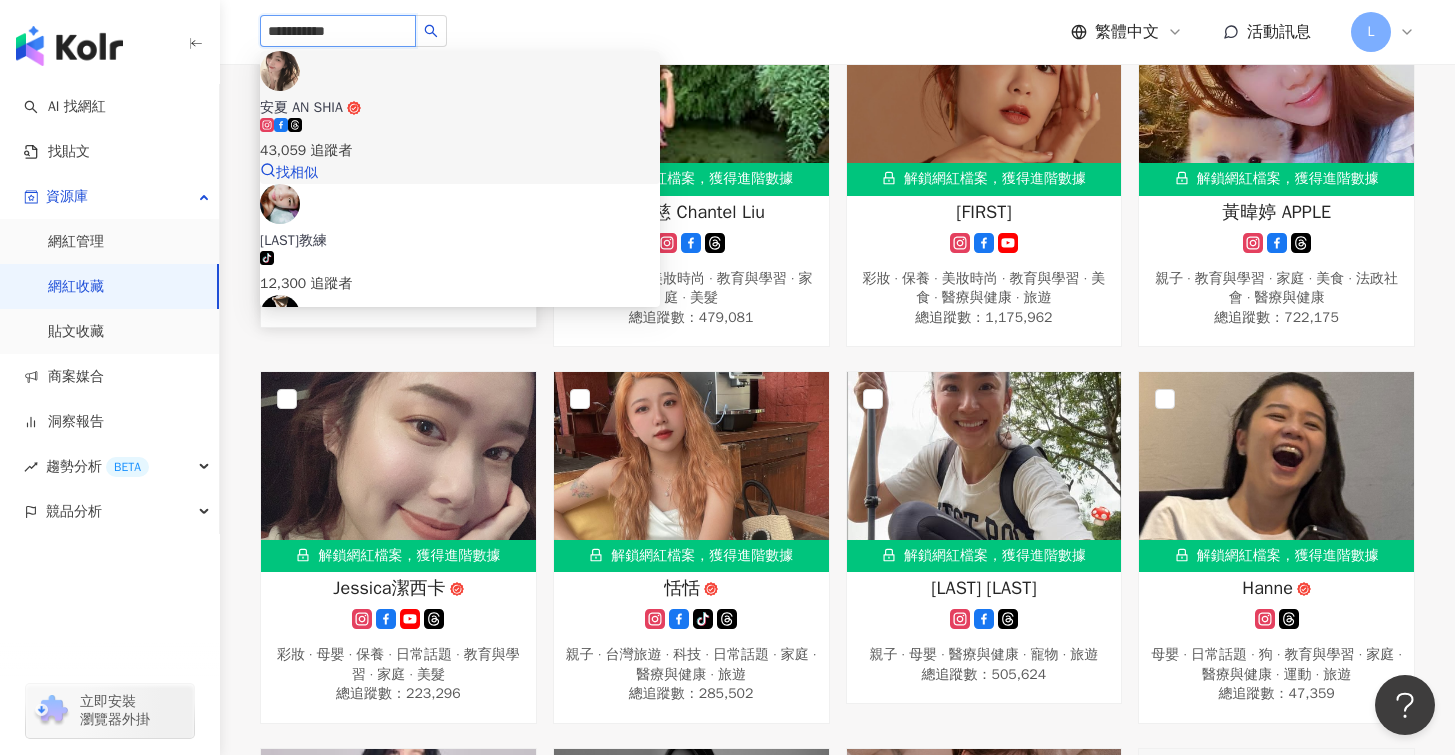 click on "安夏 AN SHIA" at bounding box center (301, 108) 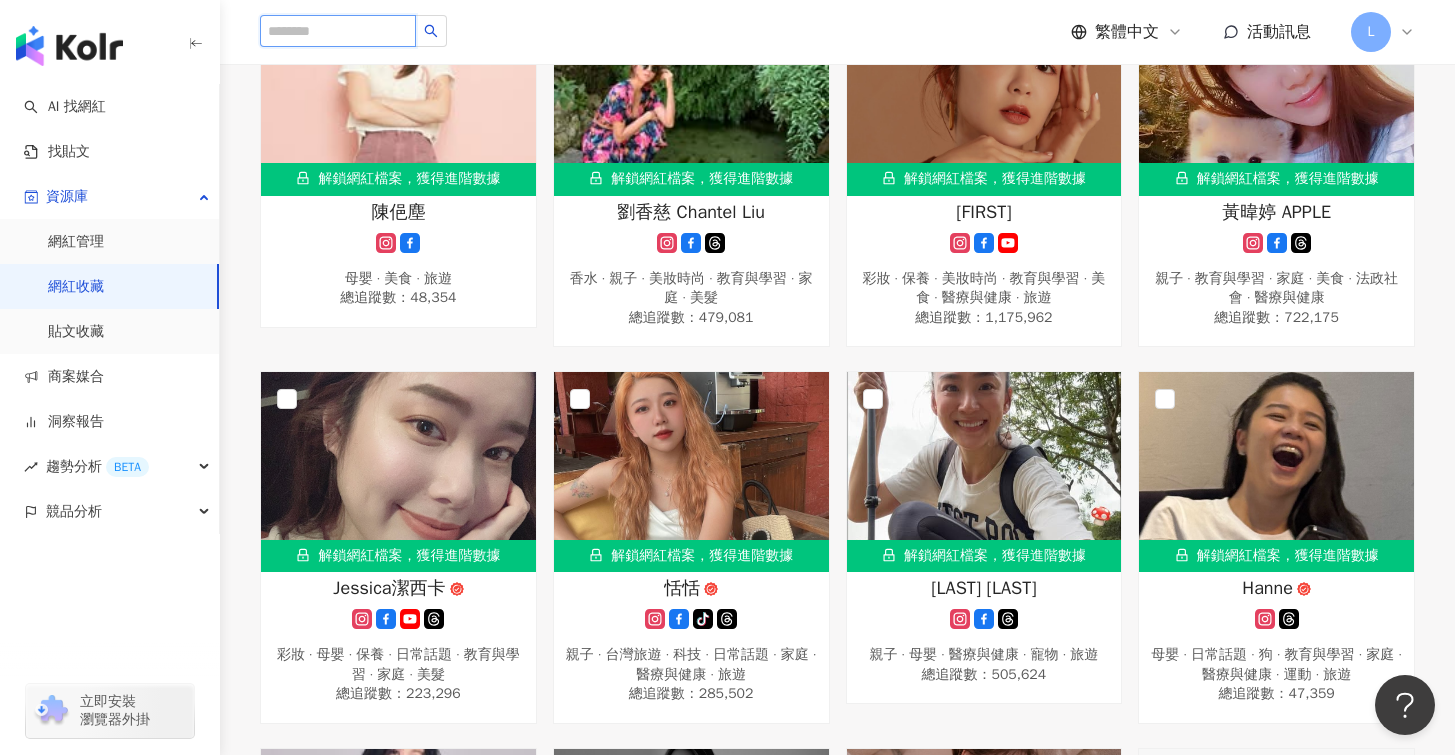 click at bounding box center [338, 31] 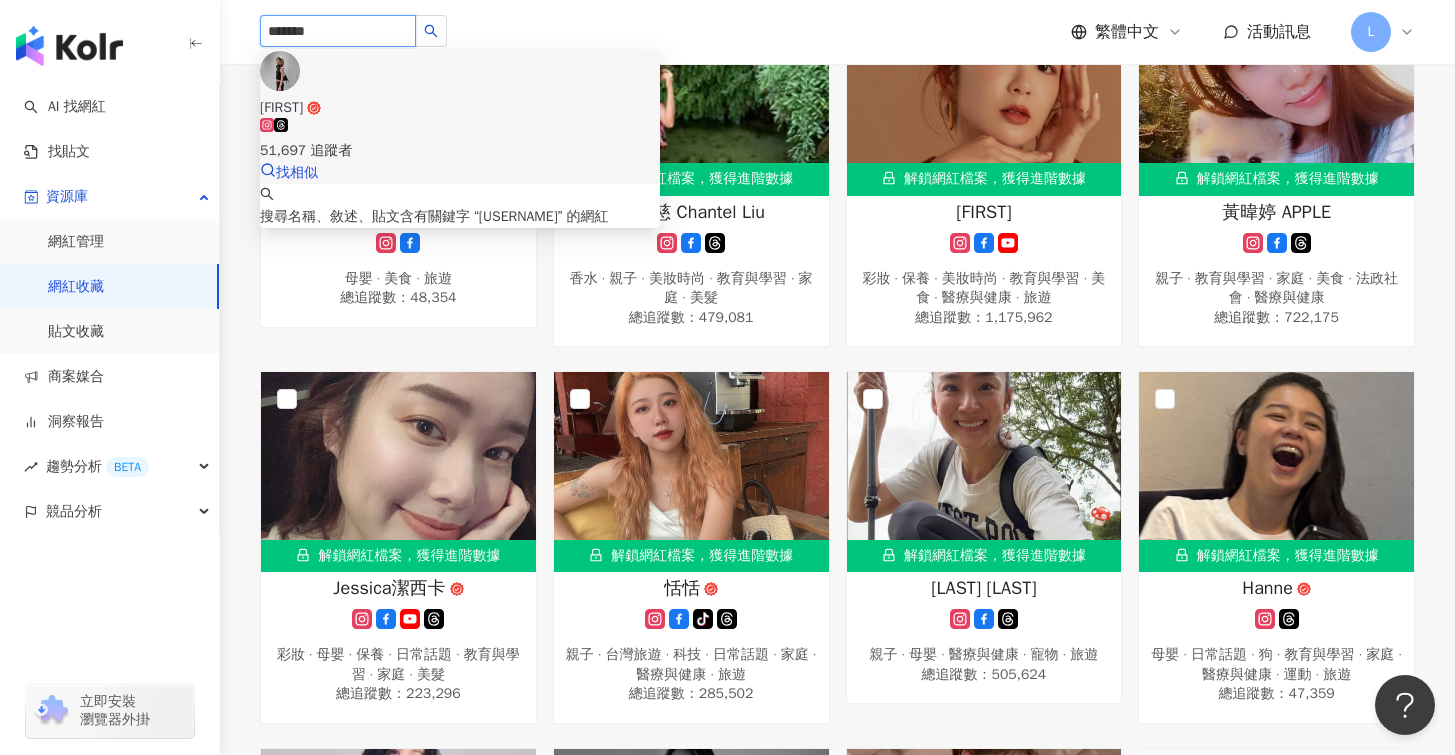 click on "51,697   追蹤者" at bounding box center (460, 151) 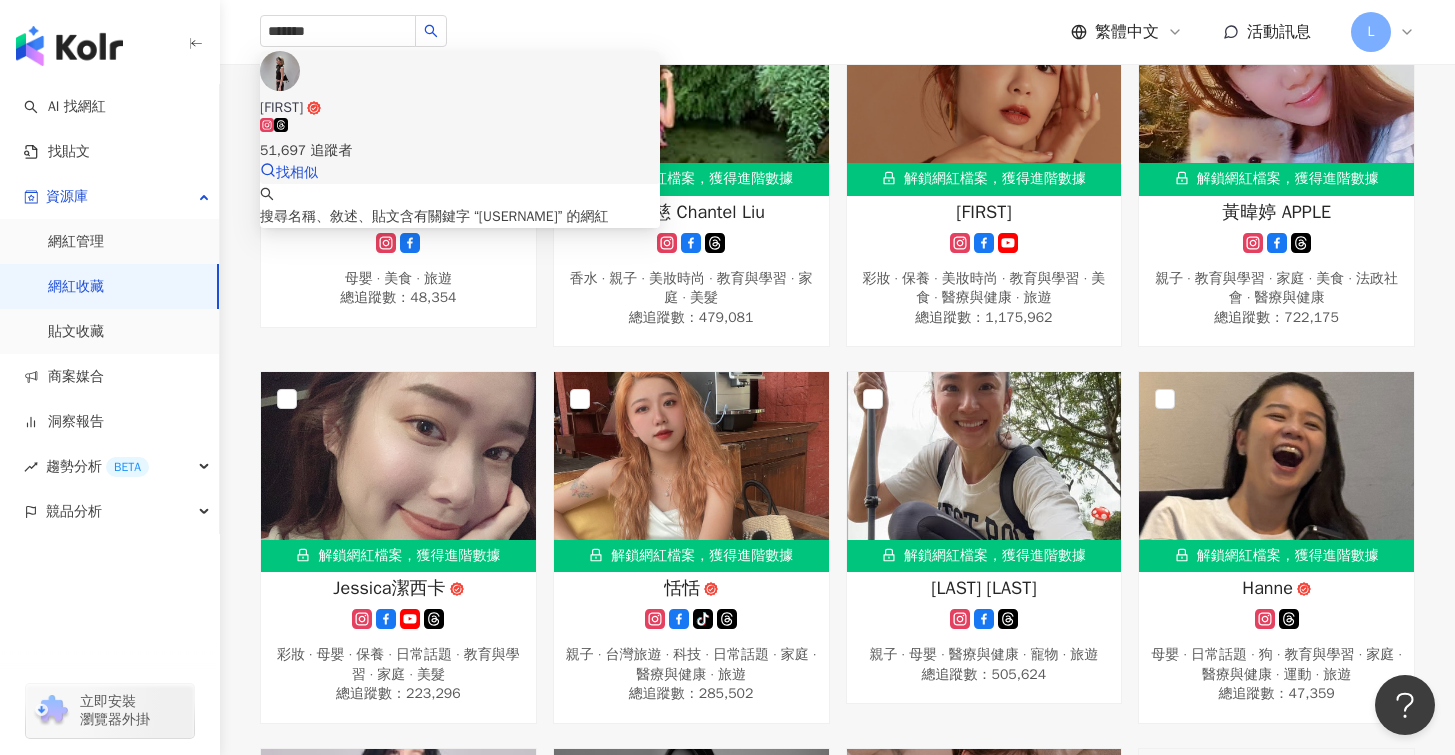 type 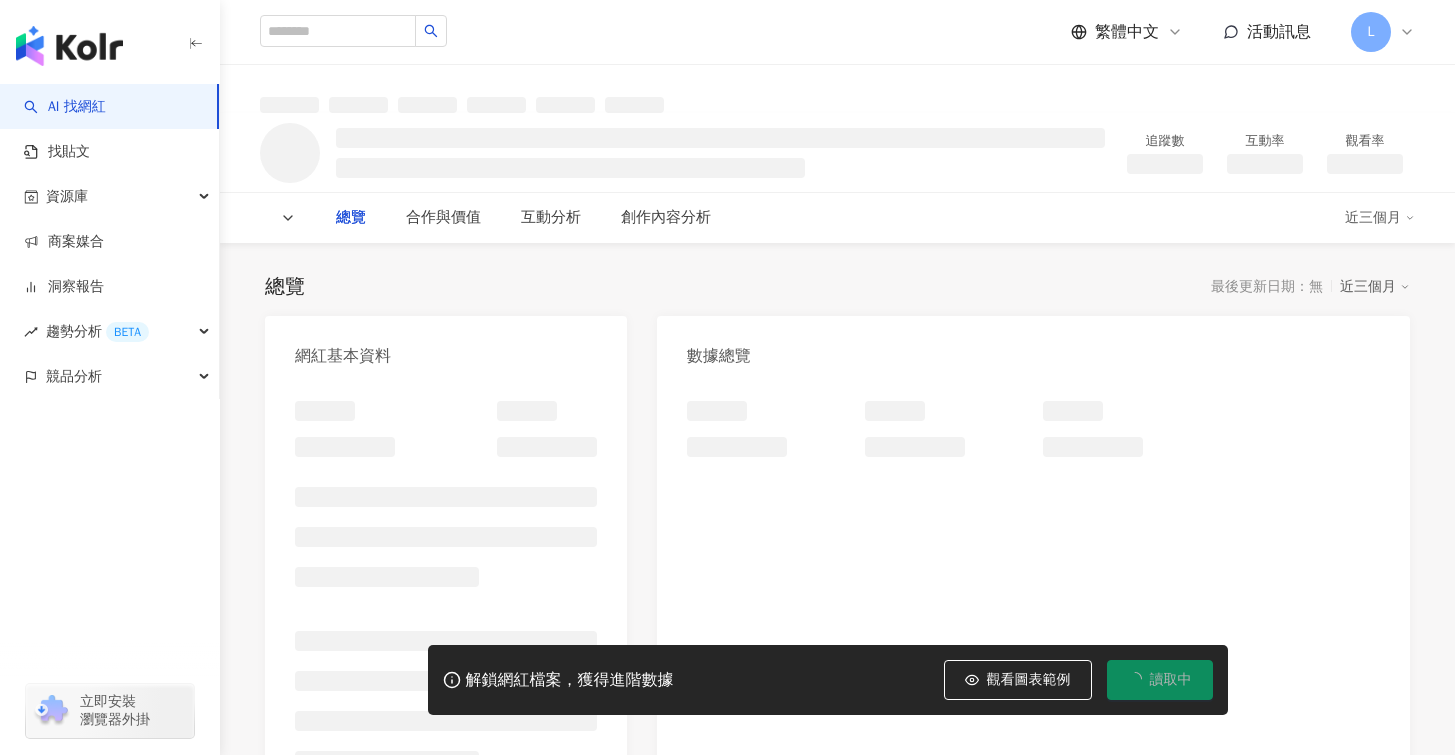 scroll, scrollTop: 0, scrollLeft: 0, axis: both 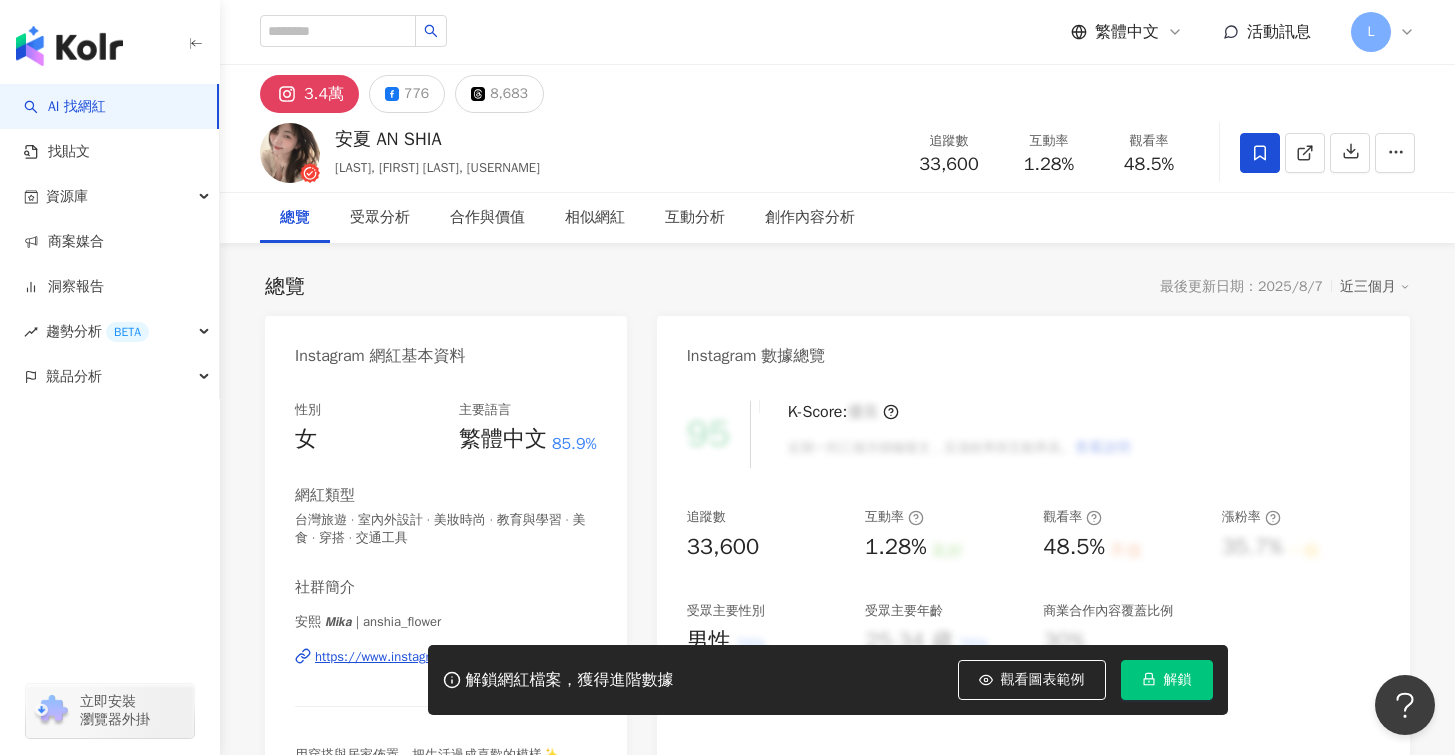 click at bounding box center (1260, 153) 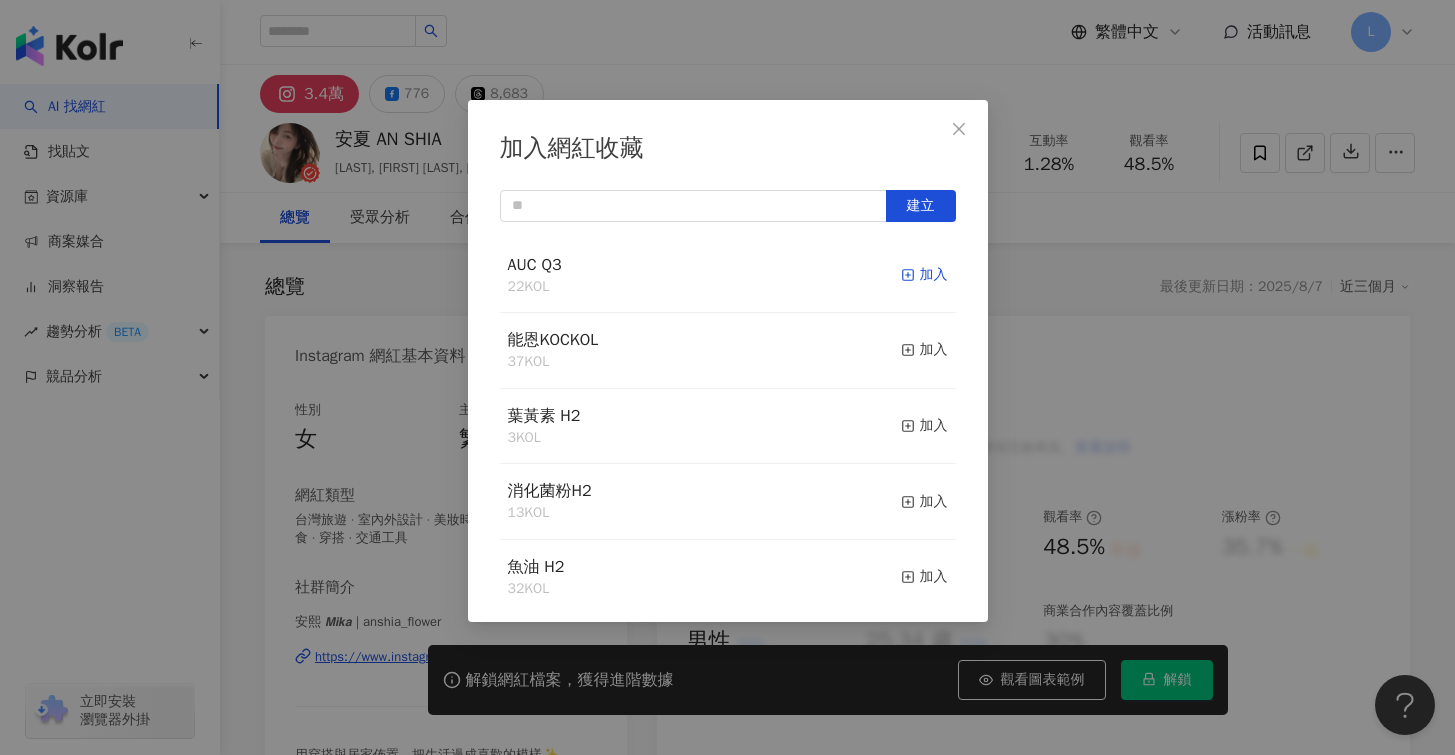 click 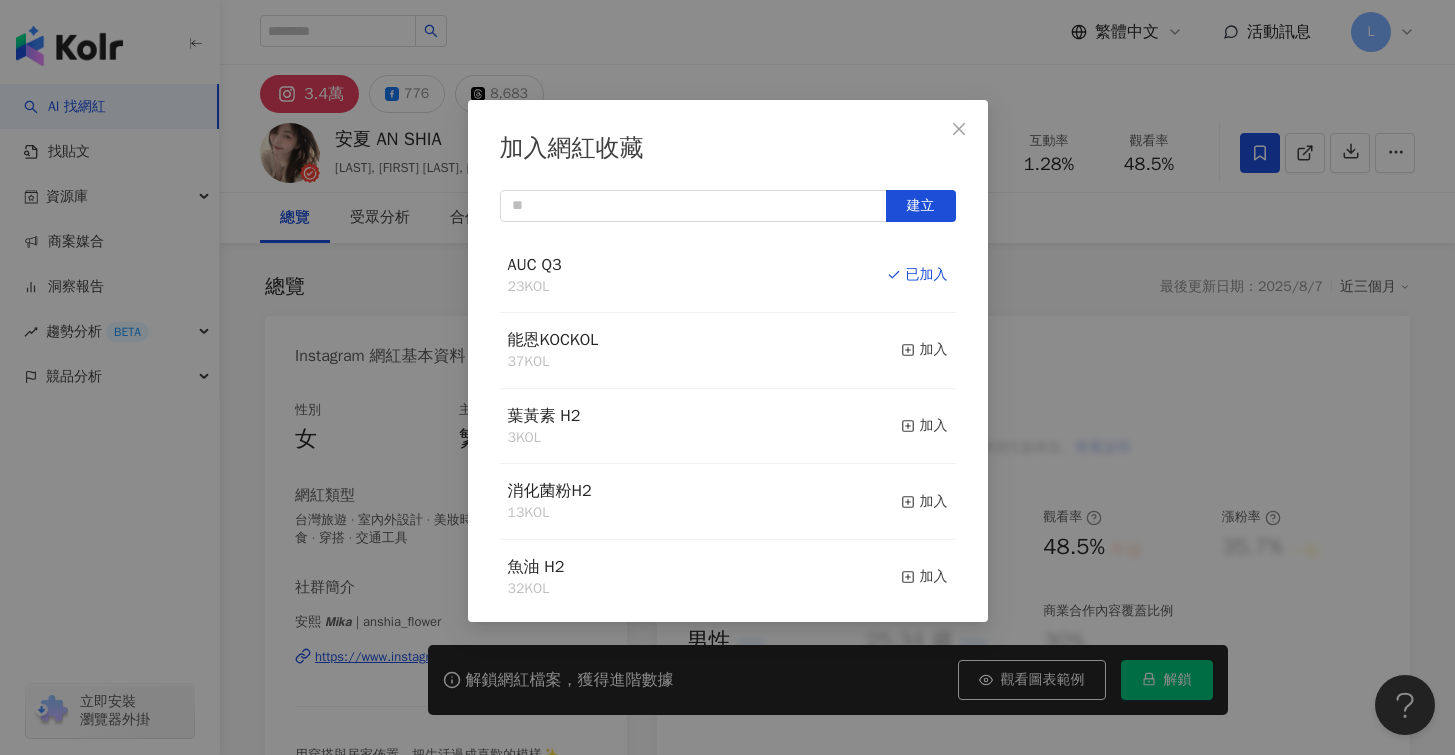 click at bounding box center (959, 129) 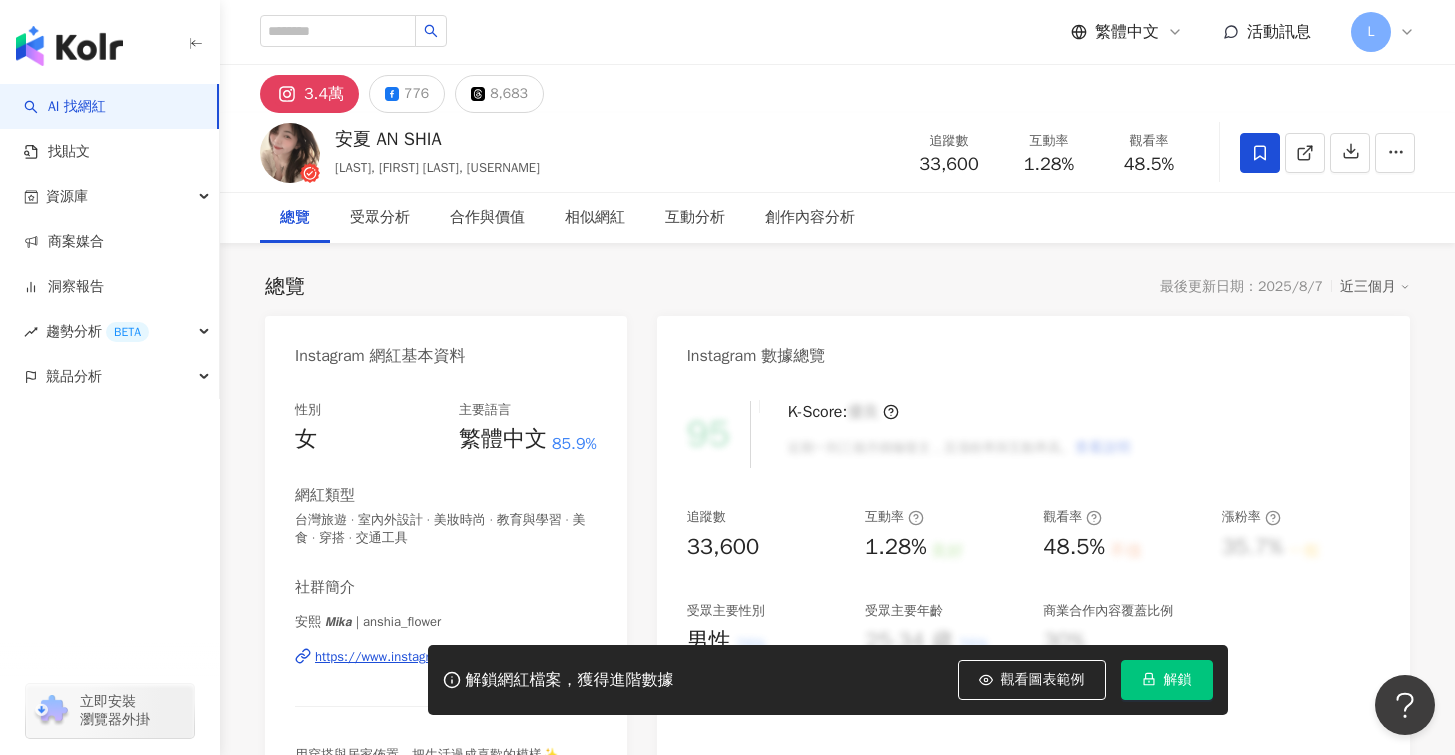 click on "加入網紅收藏 建立 AUC Q3 23  KOL 已加入 能恩KOCKOL 37  KOL 加入 葉黃素 H2 3  KOL 加入 消化菌粉H2 13  KOL 加入 魚油 H2 32  KOL 加入 舒敏益生菌 27  KOL 加入 8月吸塵器 18  KOL 加入 家庭親子 20  KOL 加入 石頭科技七月KOL/KOC 36  KOL 加入 石頭科技 KOL/KOC(6/25) 2  KOL 加入" at bounding box center [727, 377] 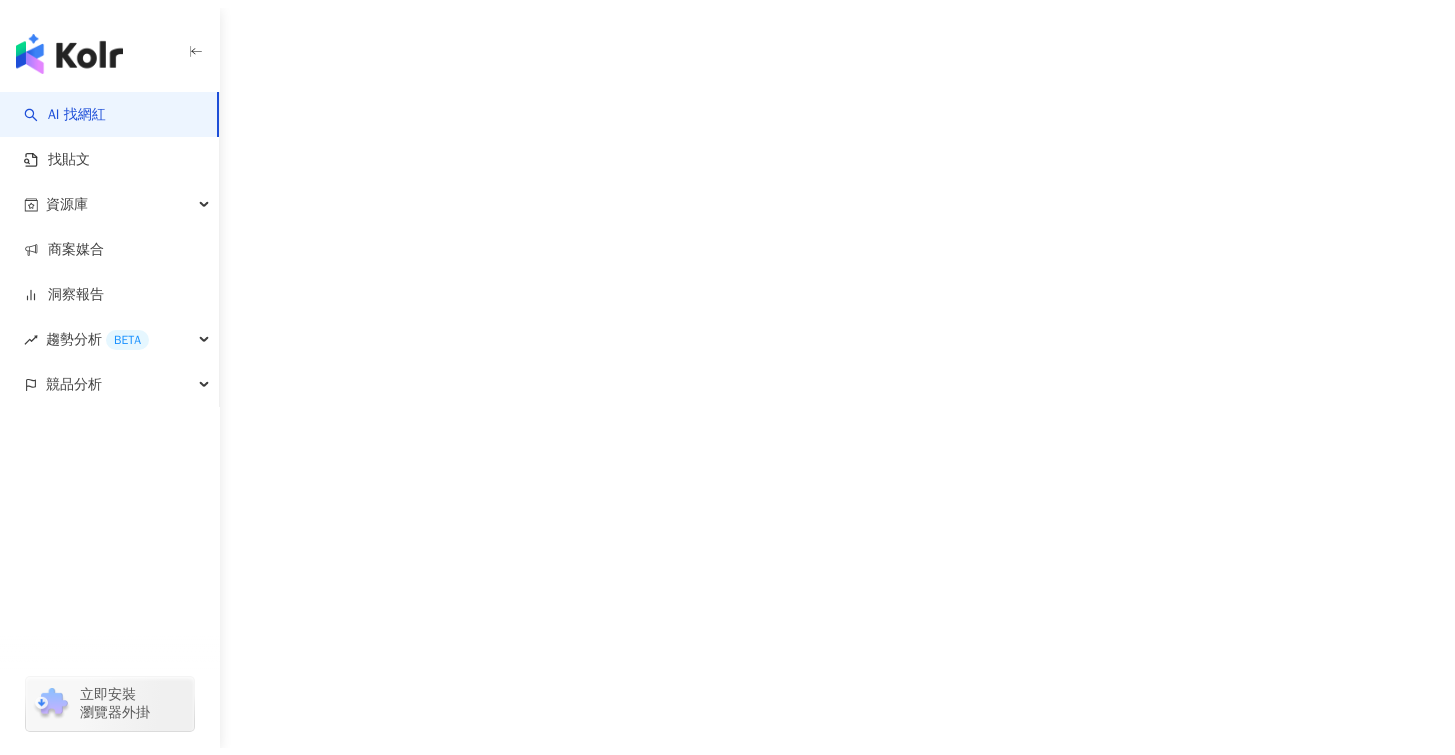 scroll, scrollTop: 0, scrollLeft: 0, axis: both 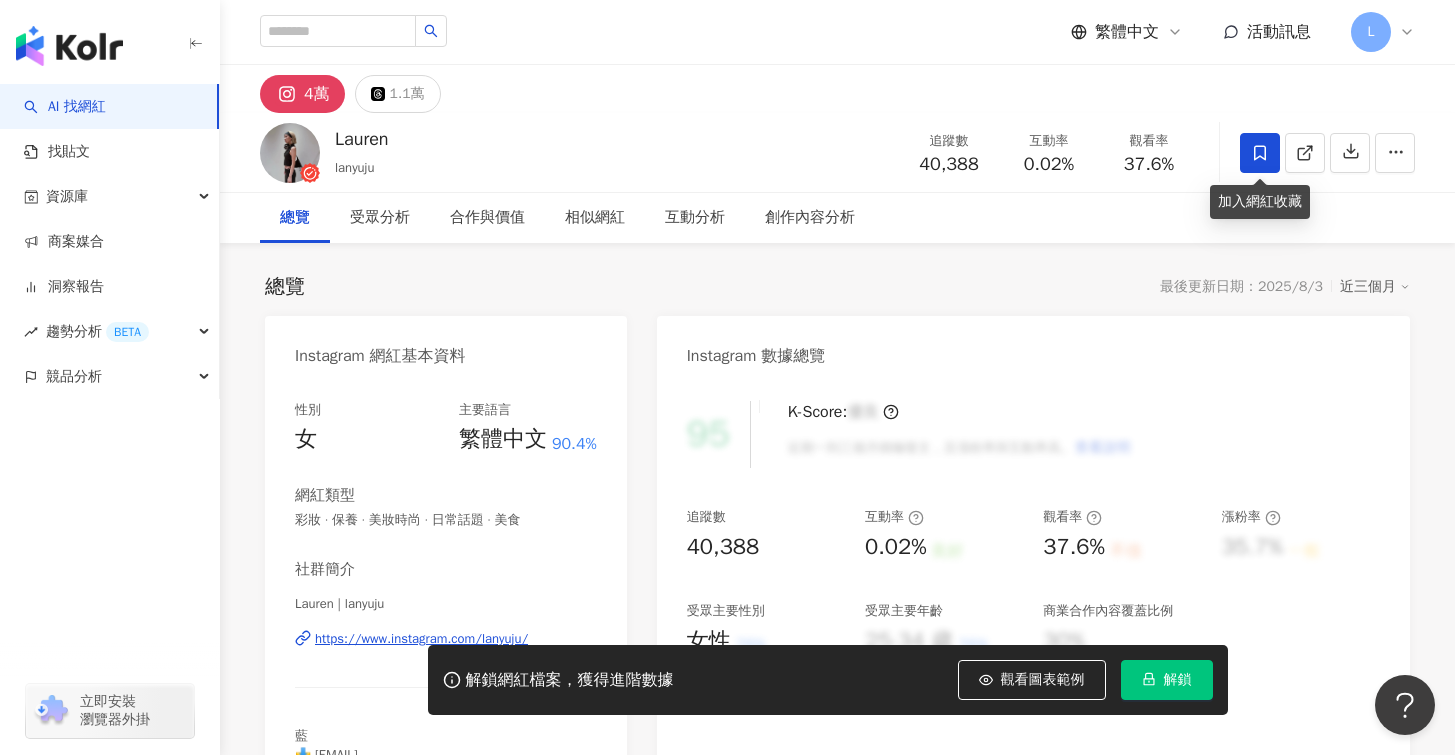 click 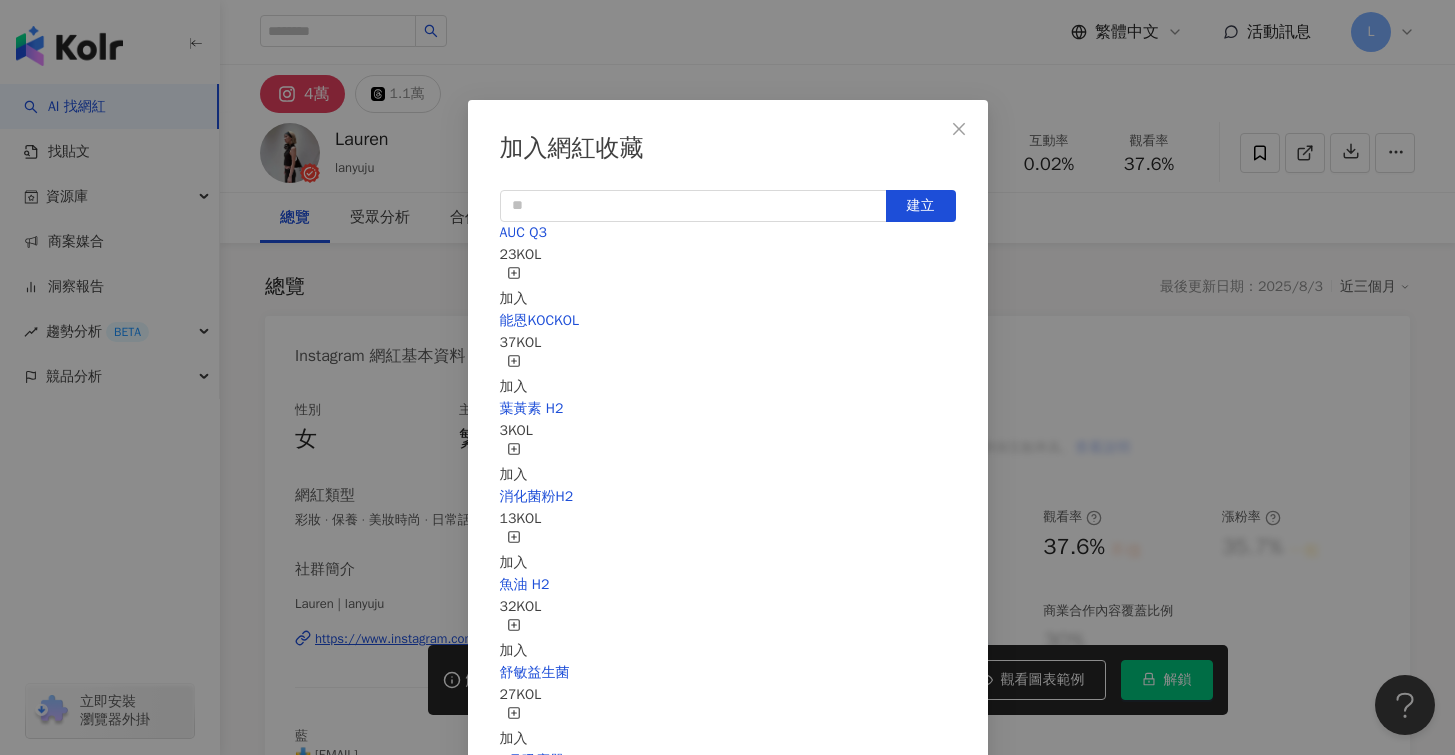 click on "加入" at bounding box center (514, 288) 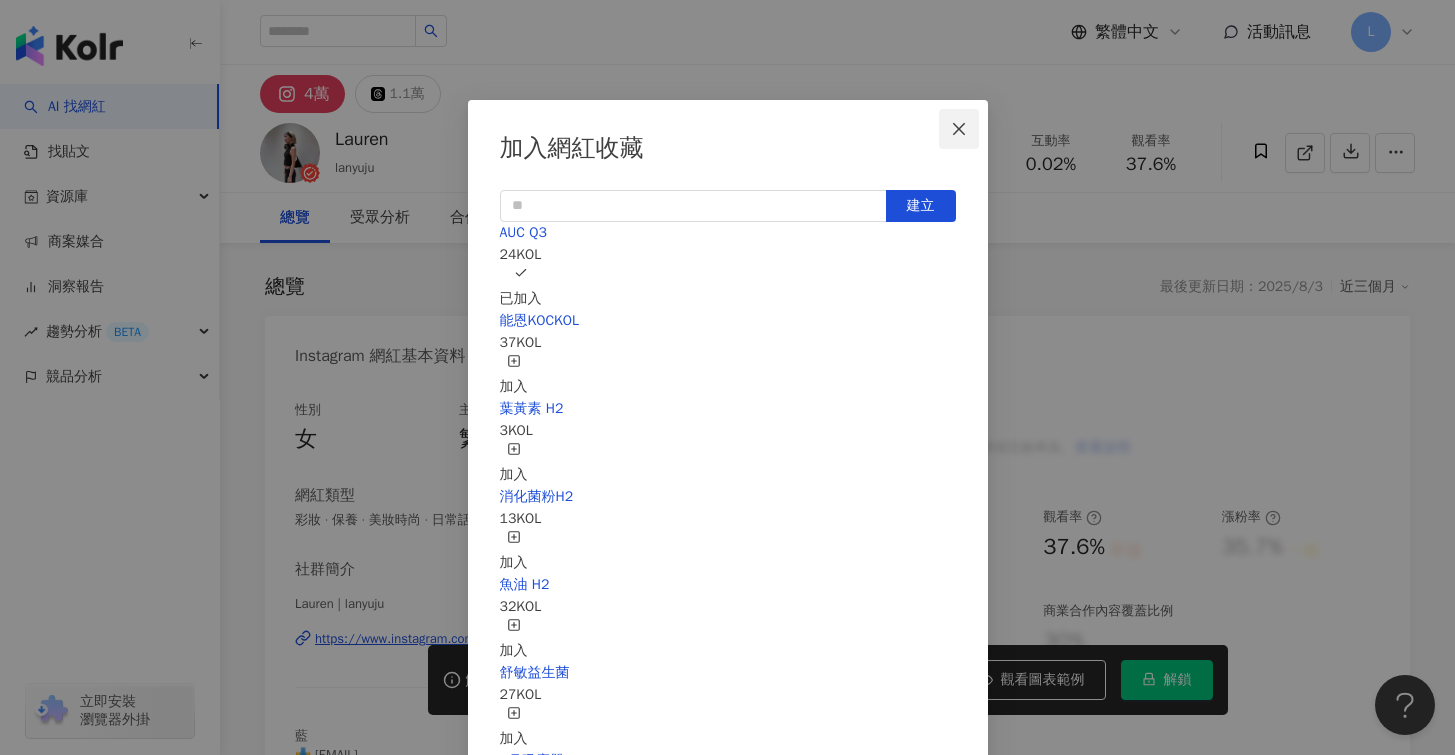 click at bounding box center (959, 129) 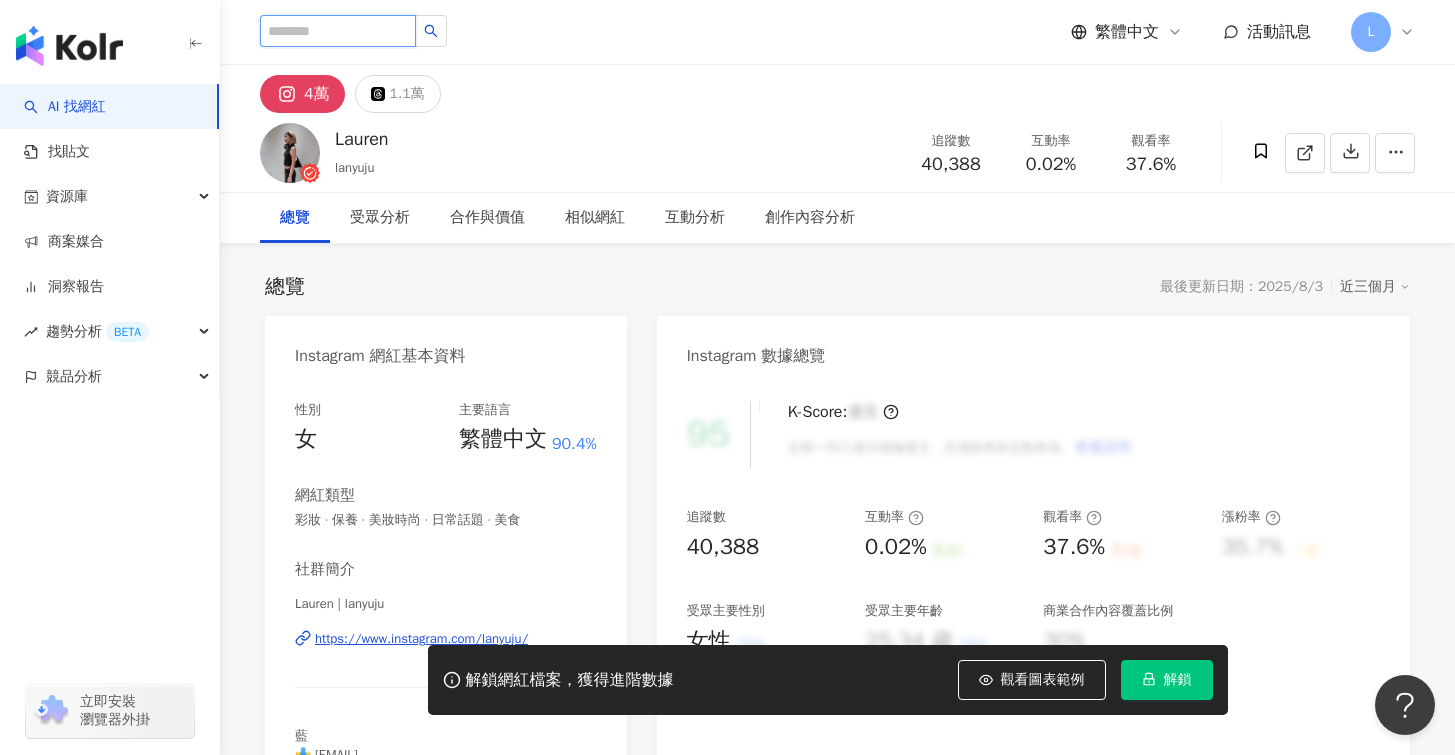 click at bounding box center (338, 31) 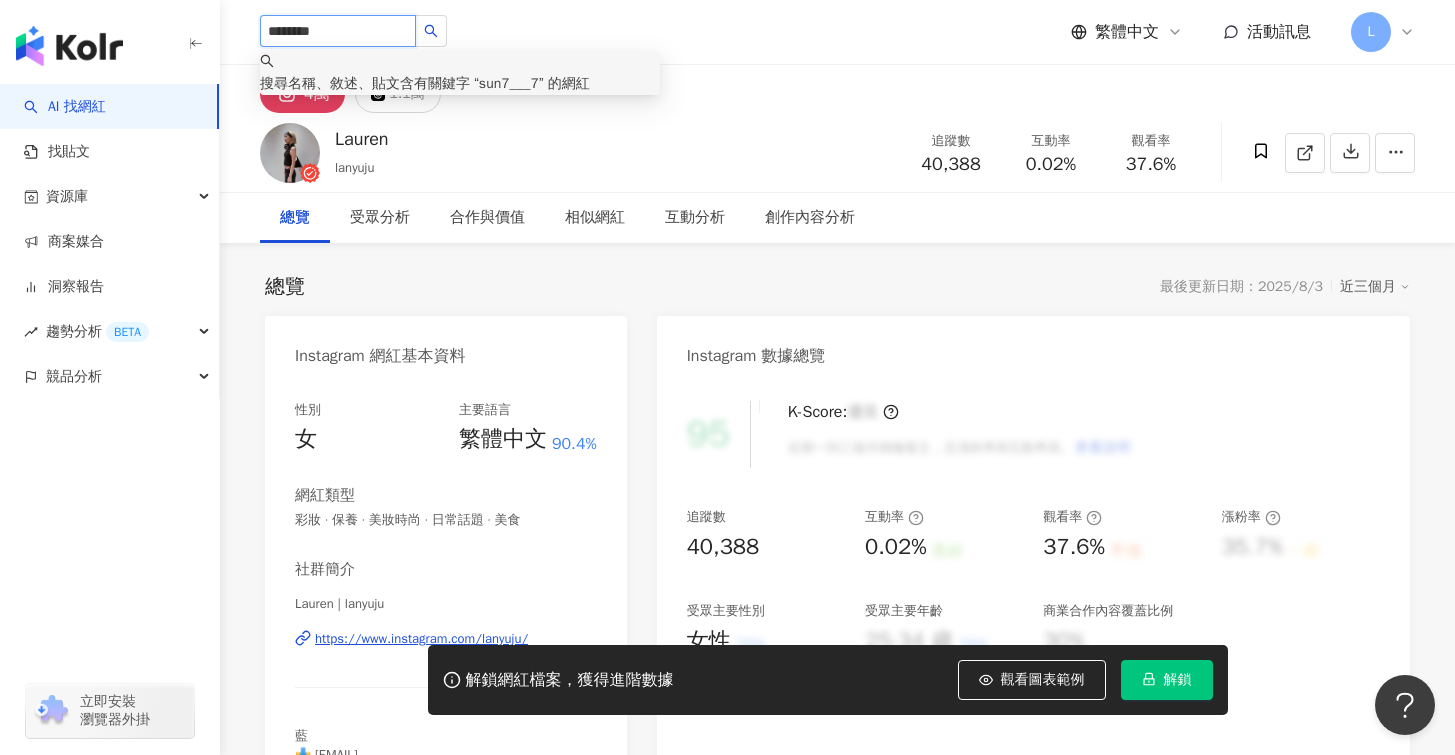 drag, startPoint x: 334, startPoint y: 31, endPoint x: 282, endPoint y: 33, distance: 52.03845 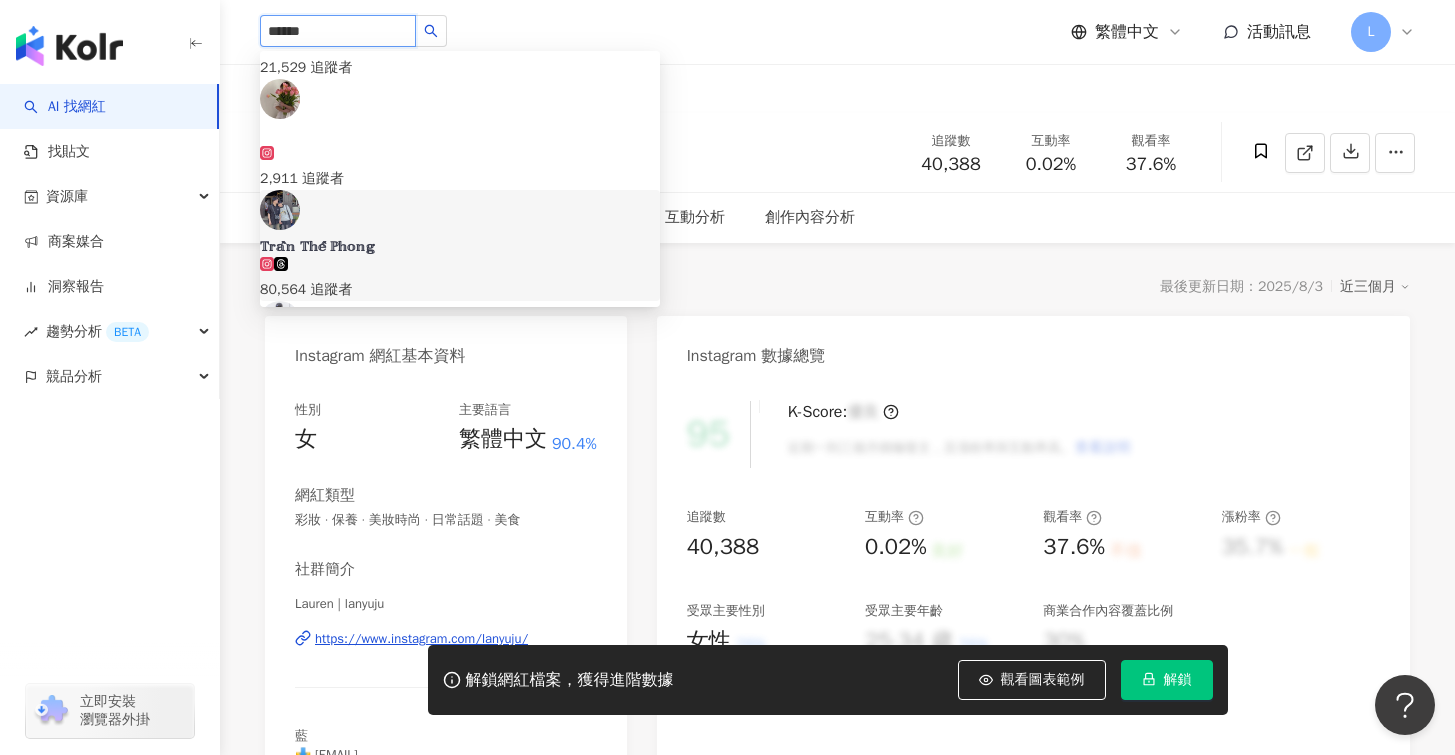 scroll, scrollTop: 361, scrollLeft: 0, axis: vertical 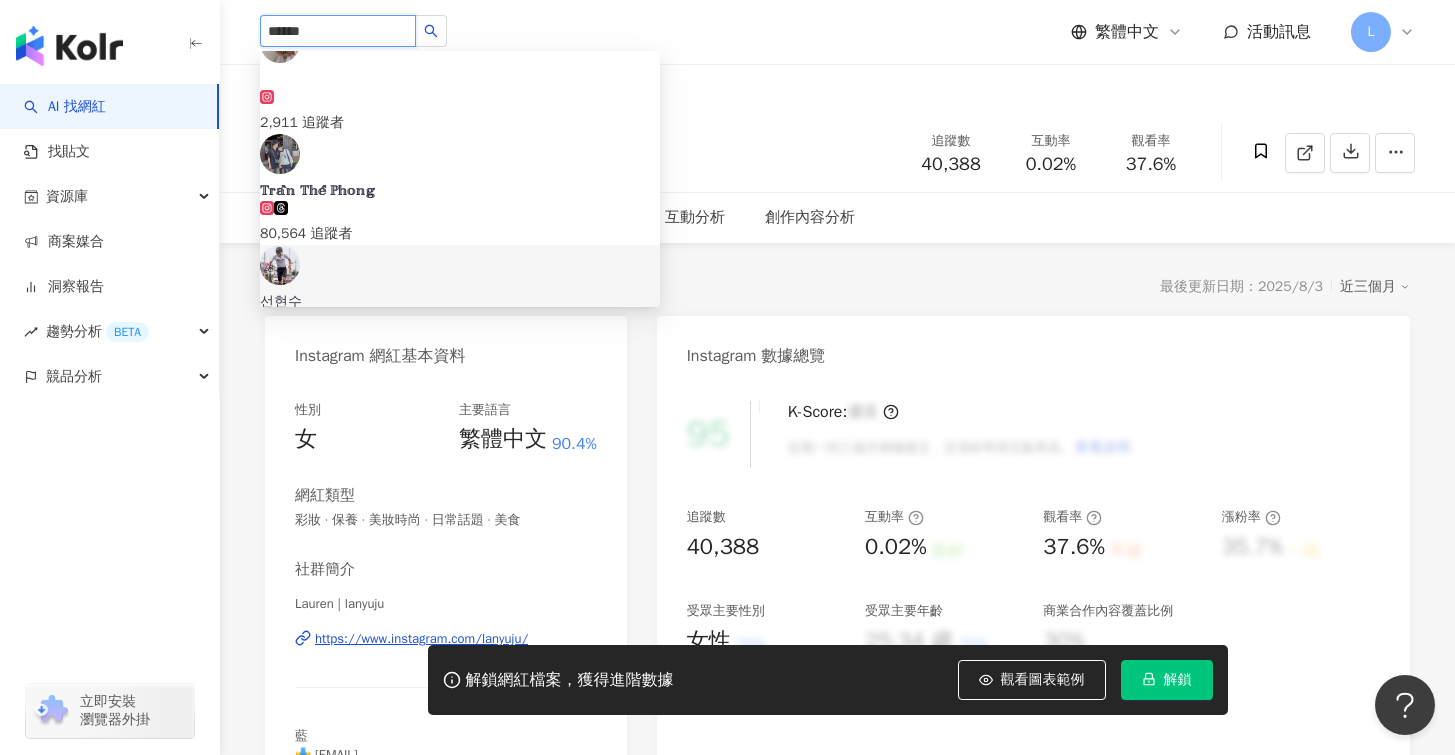 drag, startPoint x: 342, startPoint y: 32, endPoint x: 254, endPoint y: 28, distance: 88.09086 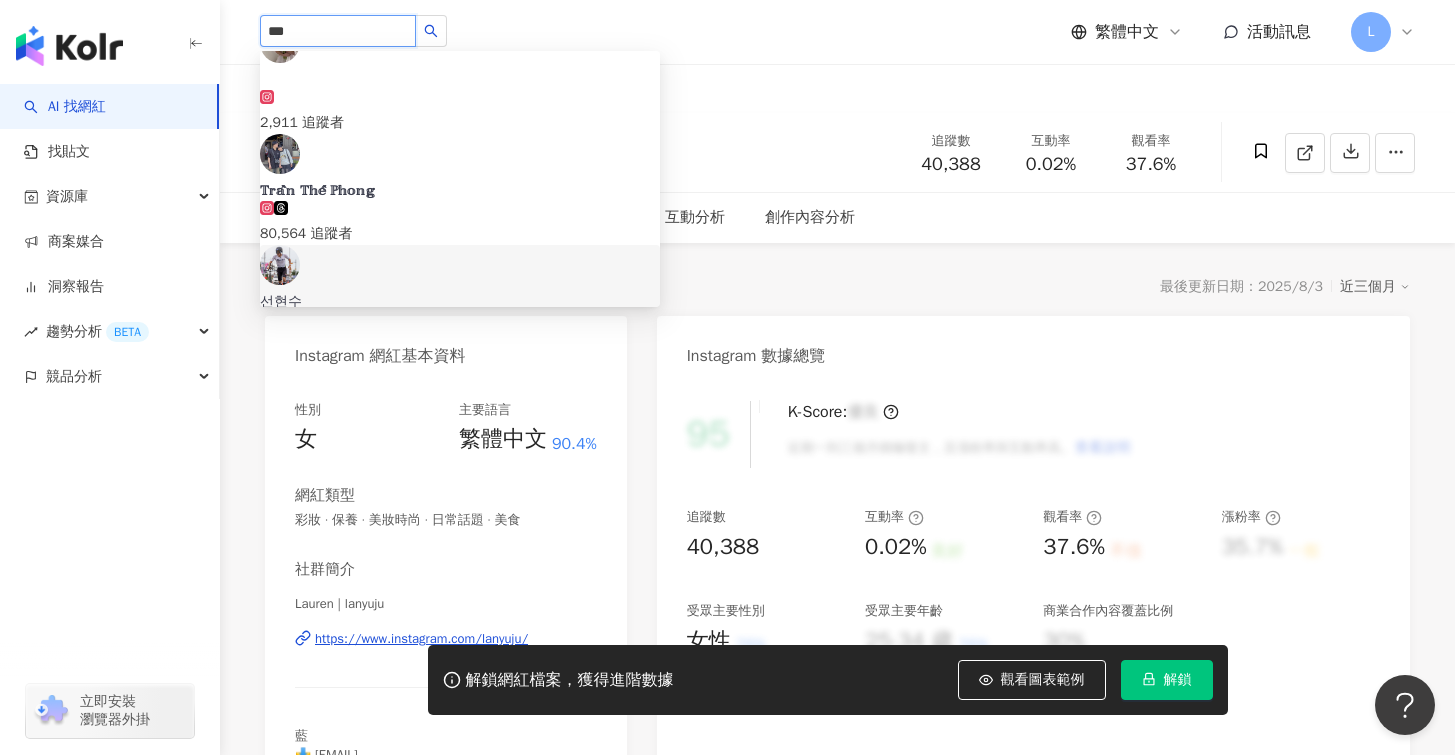 scroll, scrollTop: 0, scrollLeft: 0, axis: both 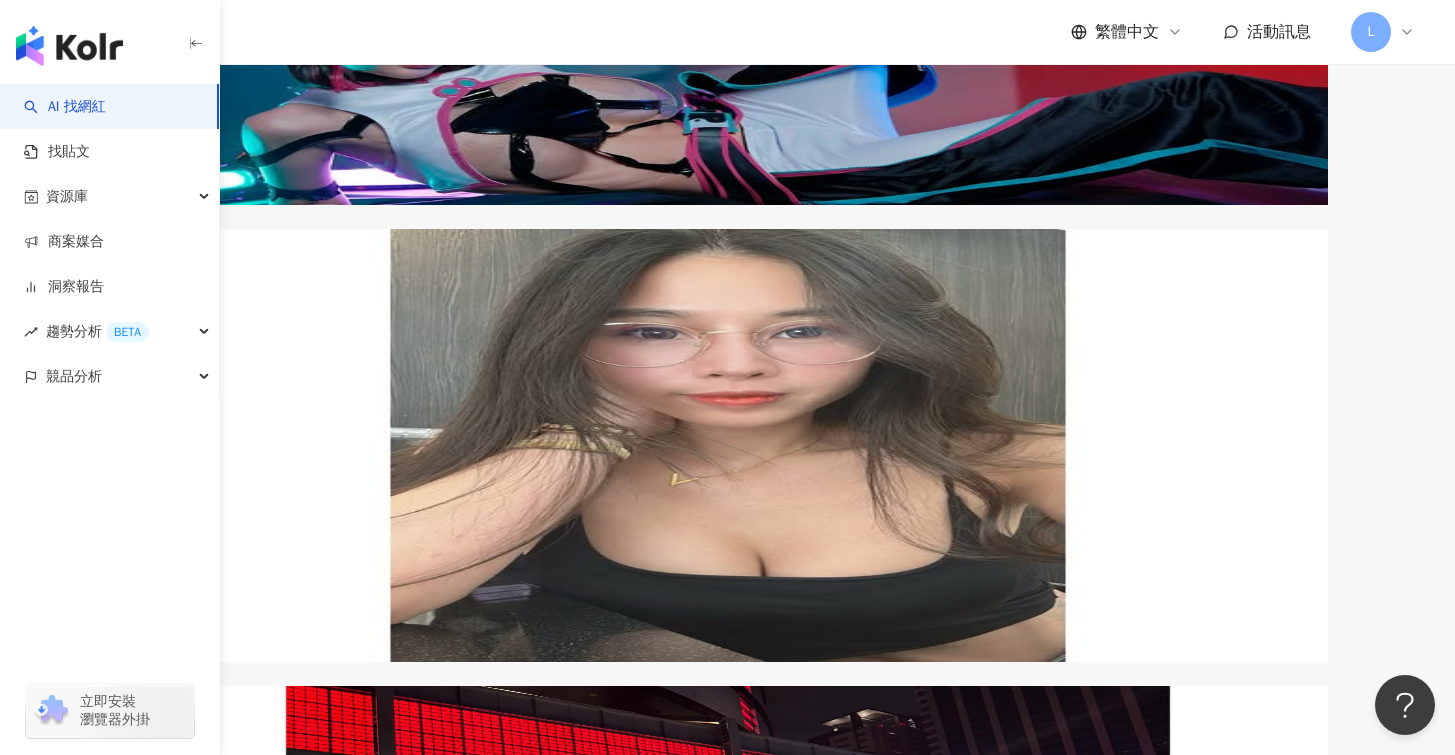 click on "關鍵字：孫孫孫" at bounding box center [184, -294] 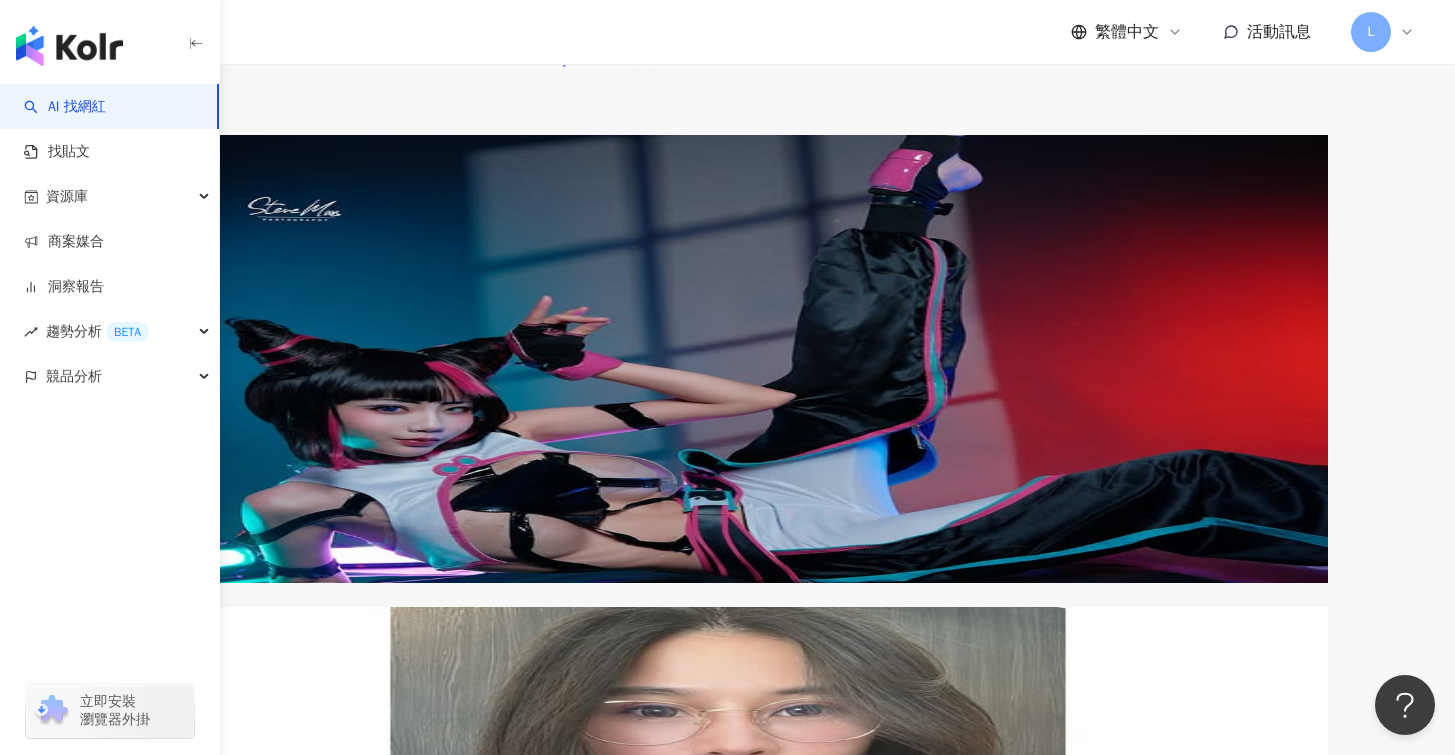 scroll, scrollTop: 272, scrollLeft: 0, axis: vertical 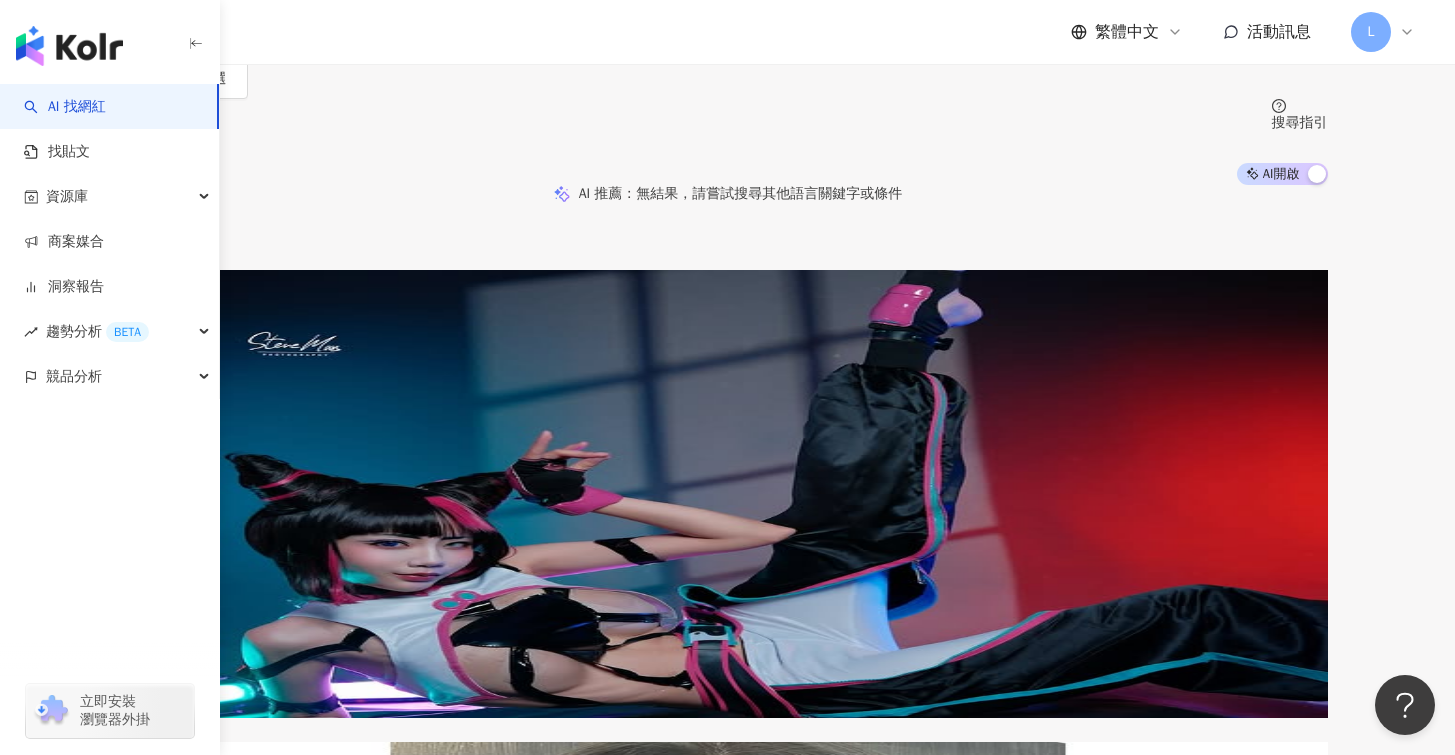 click on "***" at bounding box center (338, -253) 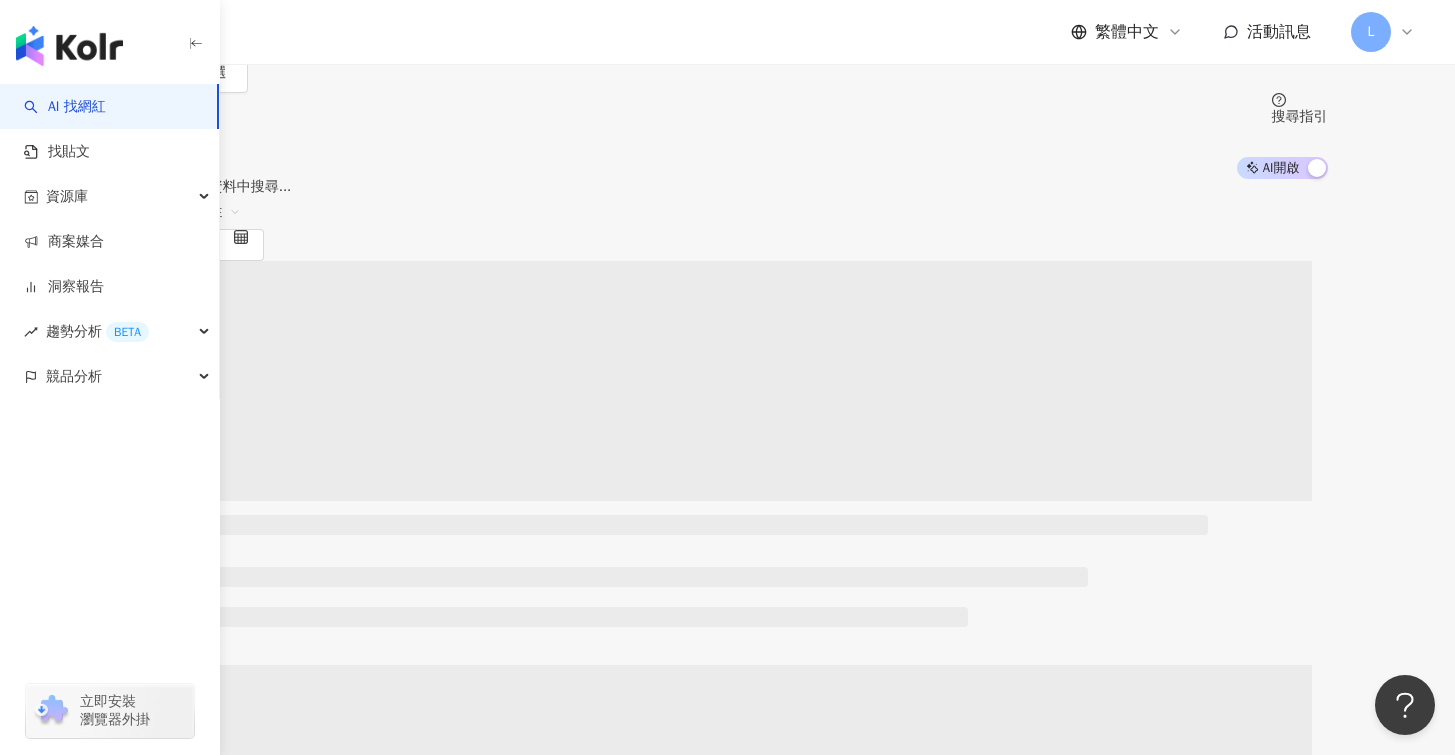 scroll, scrollTop: 0, scrollLeft: 0, axis: both 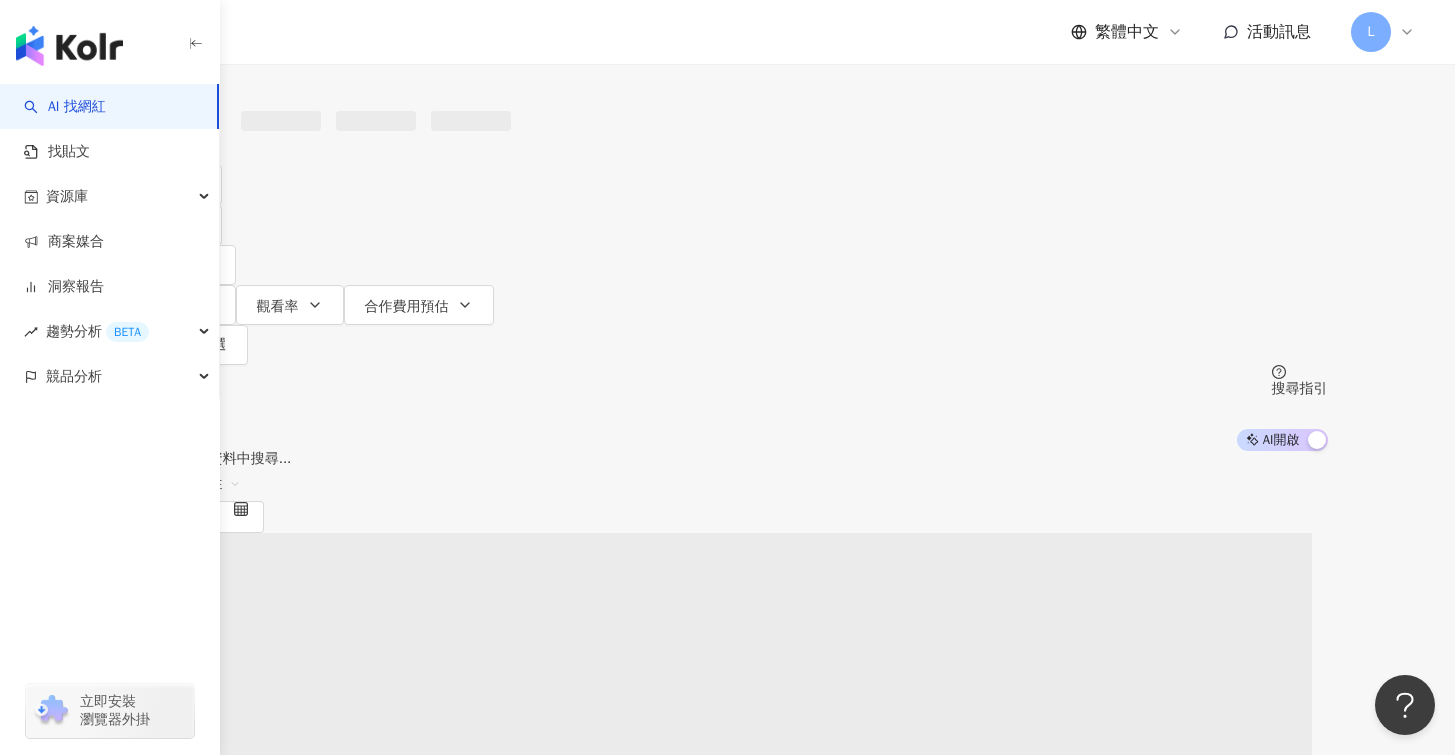 paste on "******" 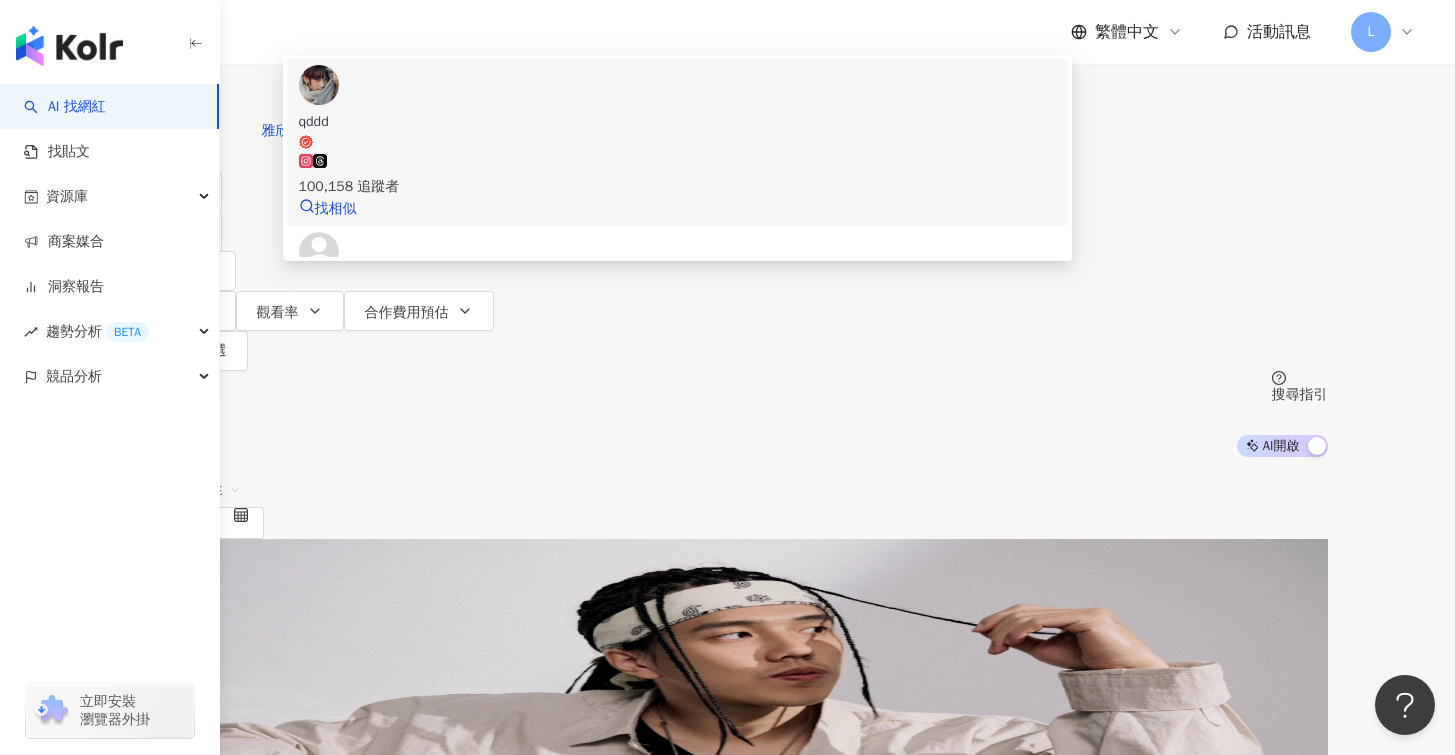 click on "100,158   追蹤者" at bounding box center (677, 187) 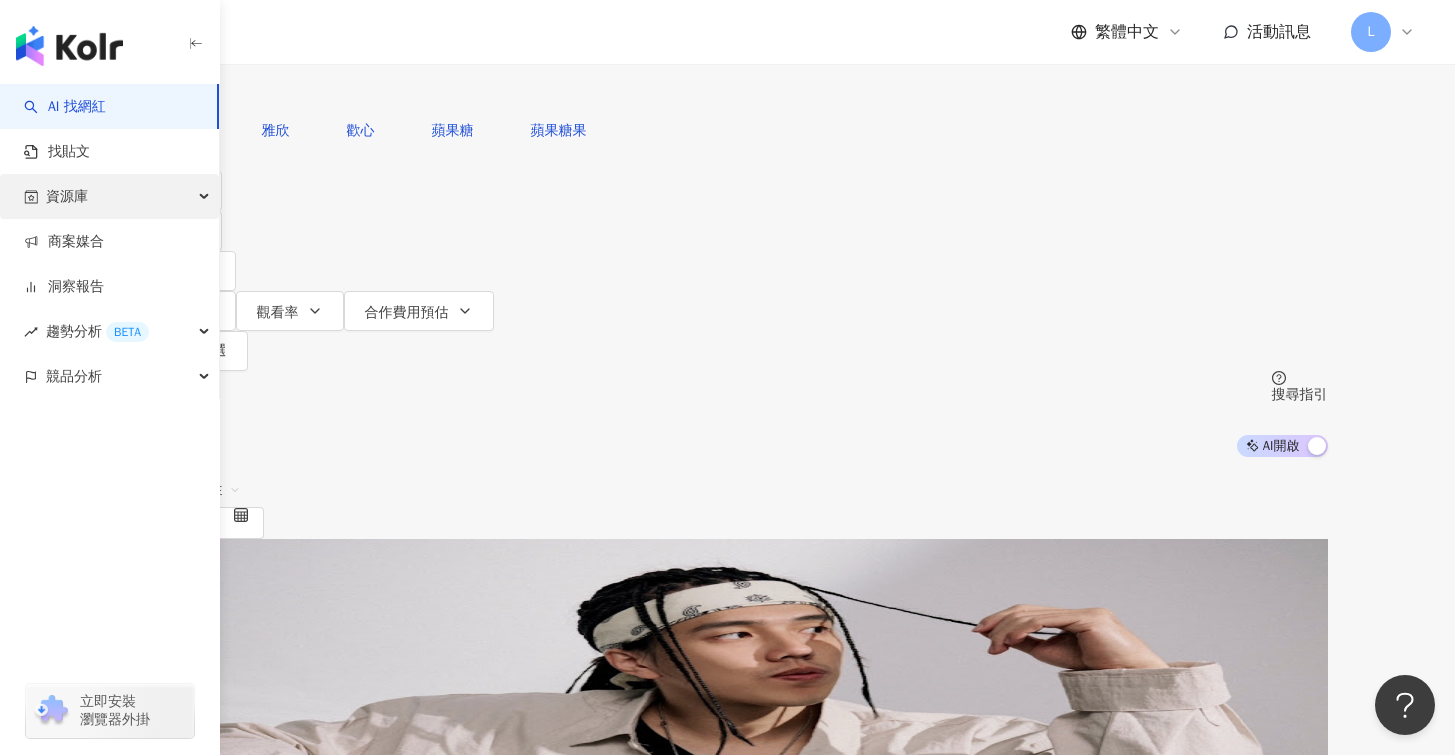 click on "資源庫" at bounding box center (109, 196) 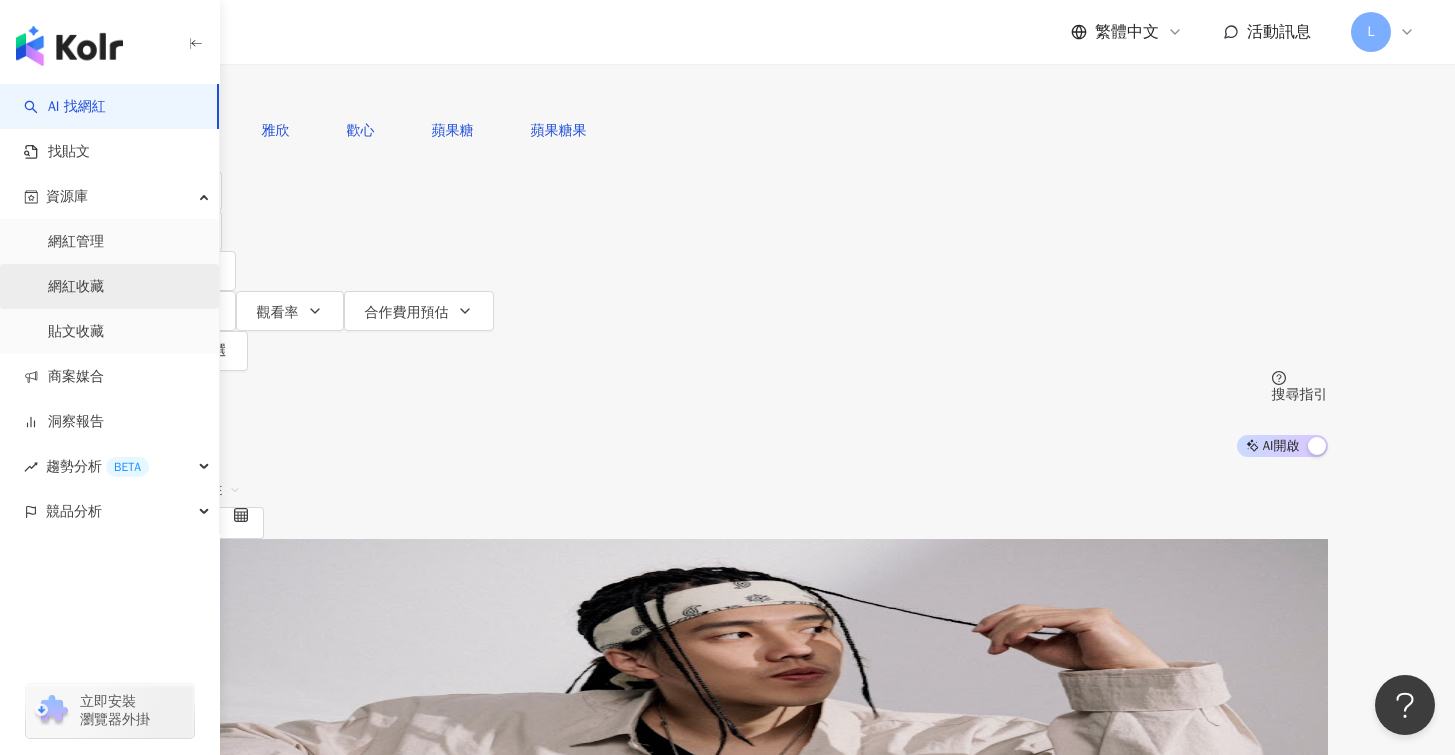click on "網紅收藏" at bounding box center (76, 287) 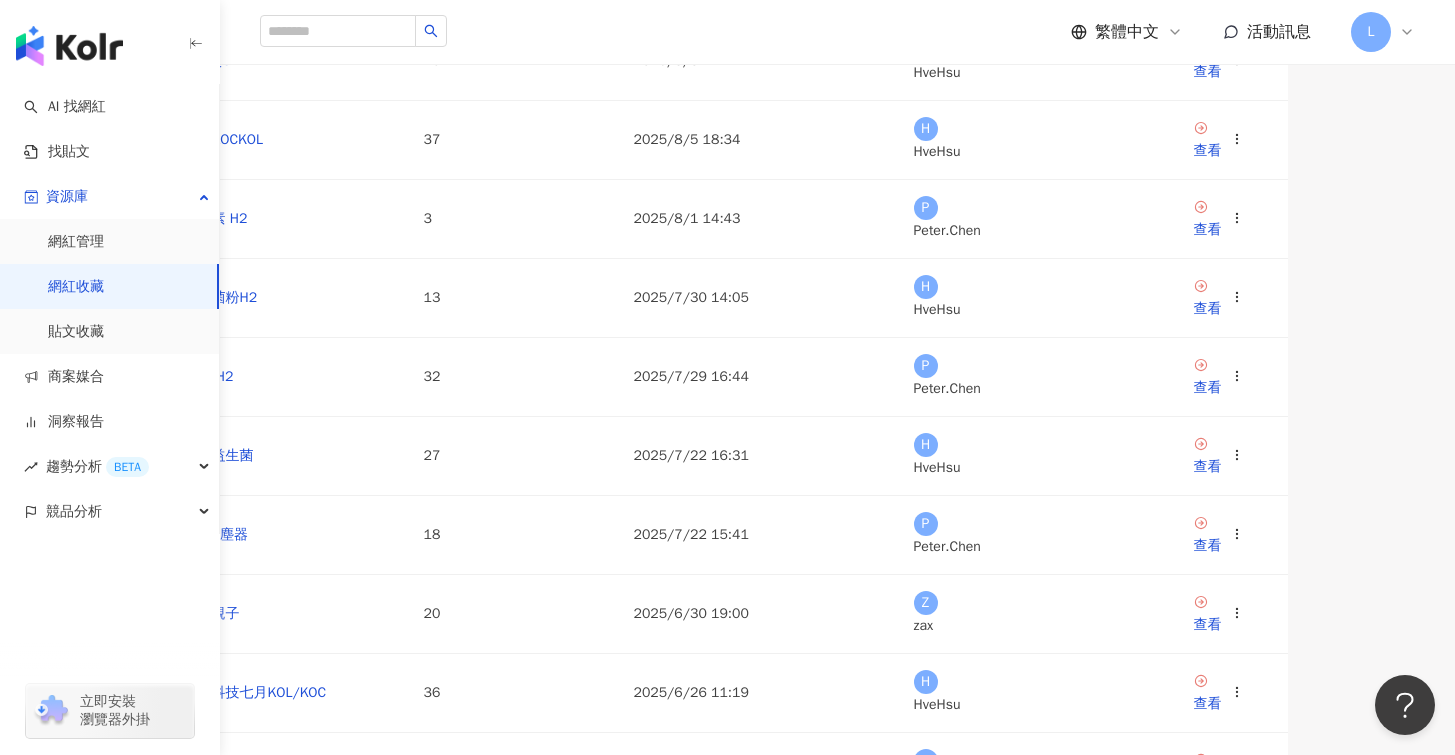 scroll, scrollTop: 124, scrollLeft: 0, axis: vertical 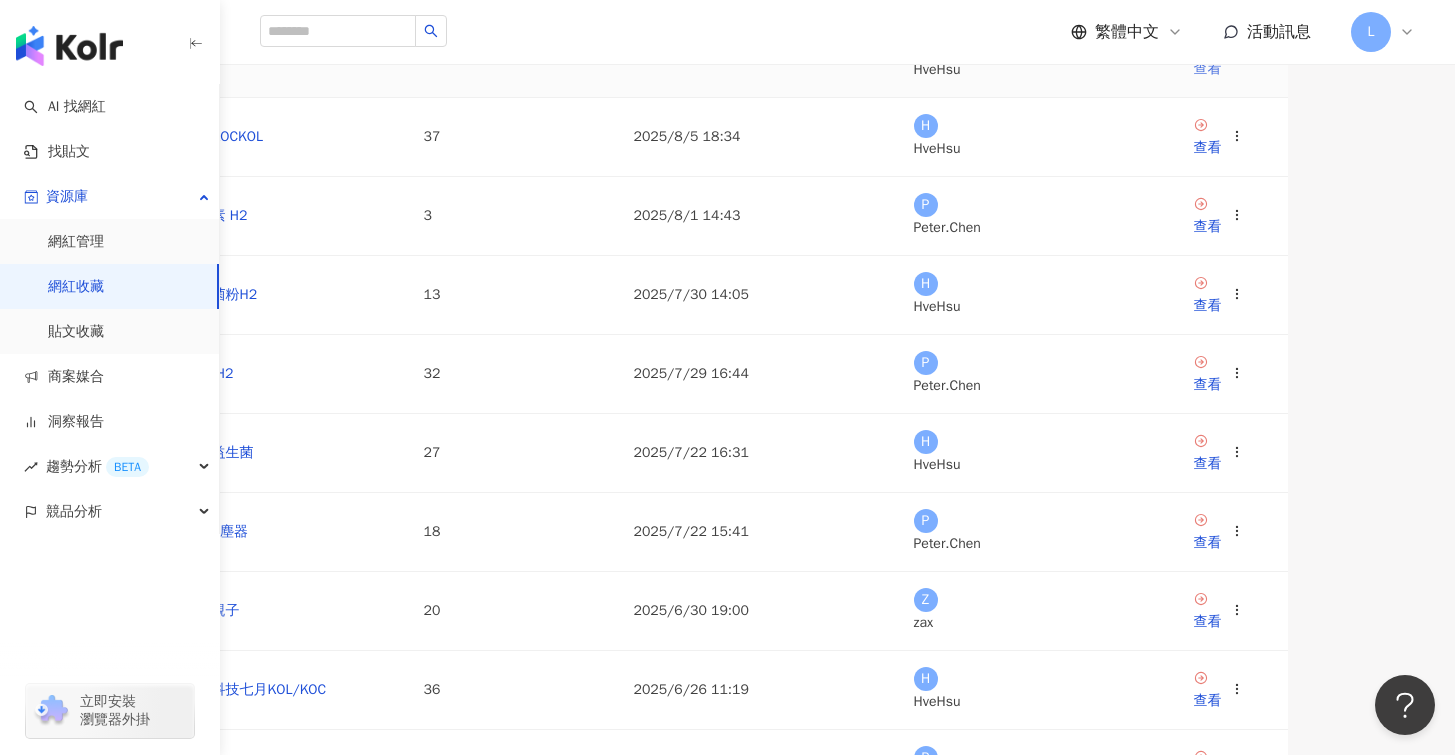 click on "查看" at bounding box center [1208, 69] 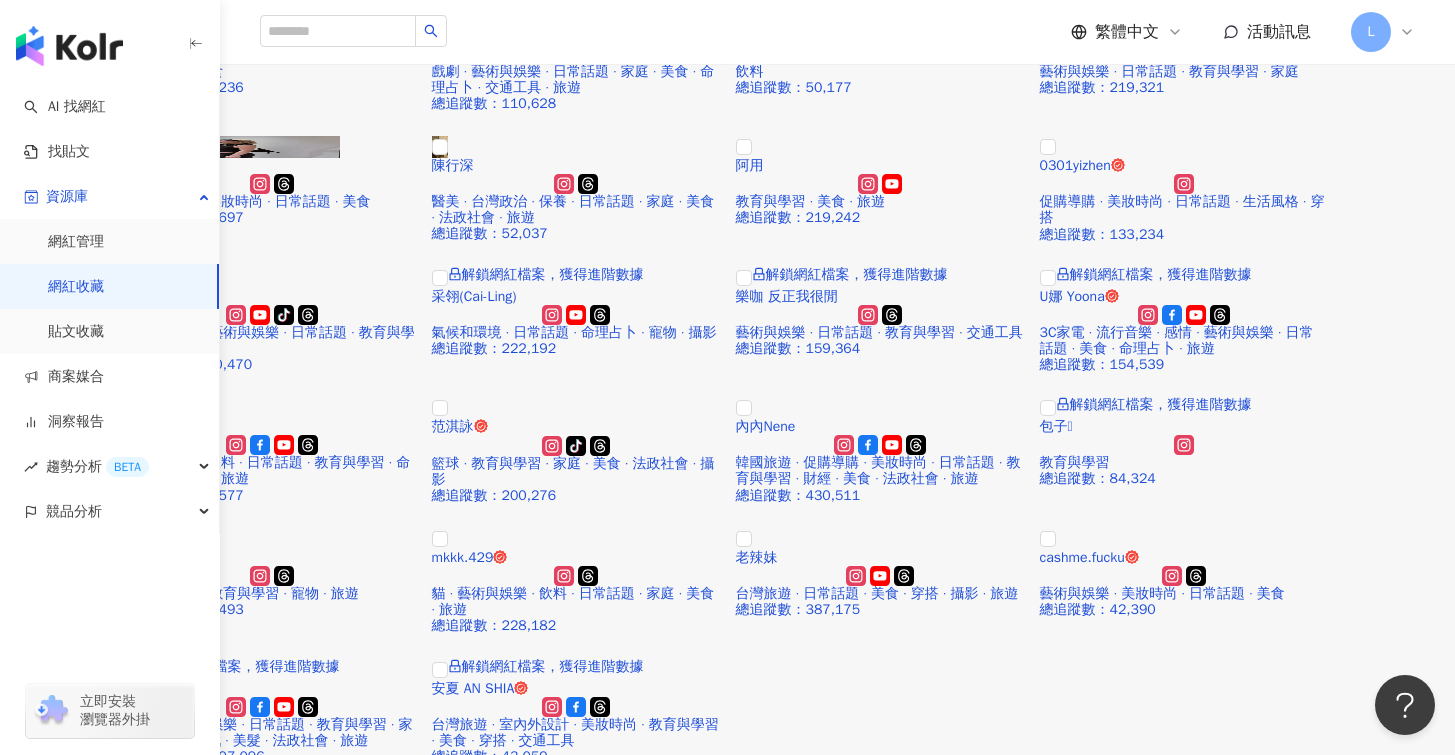 scroll, scrollTop: 244, scrollLeft: 0, axis: vertical 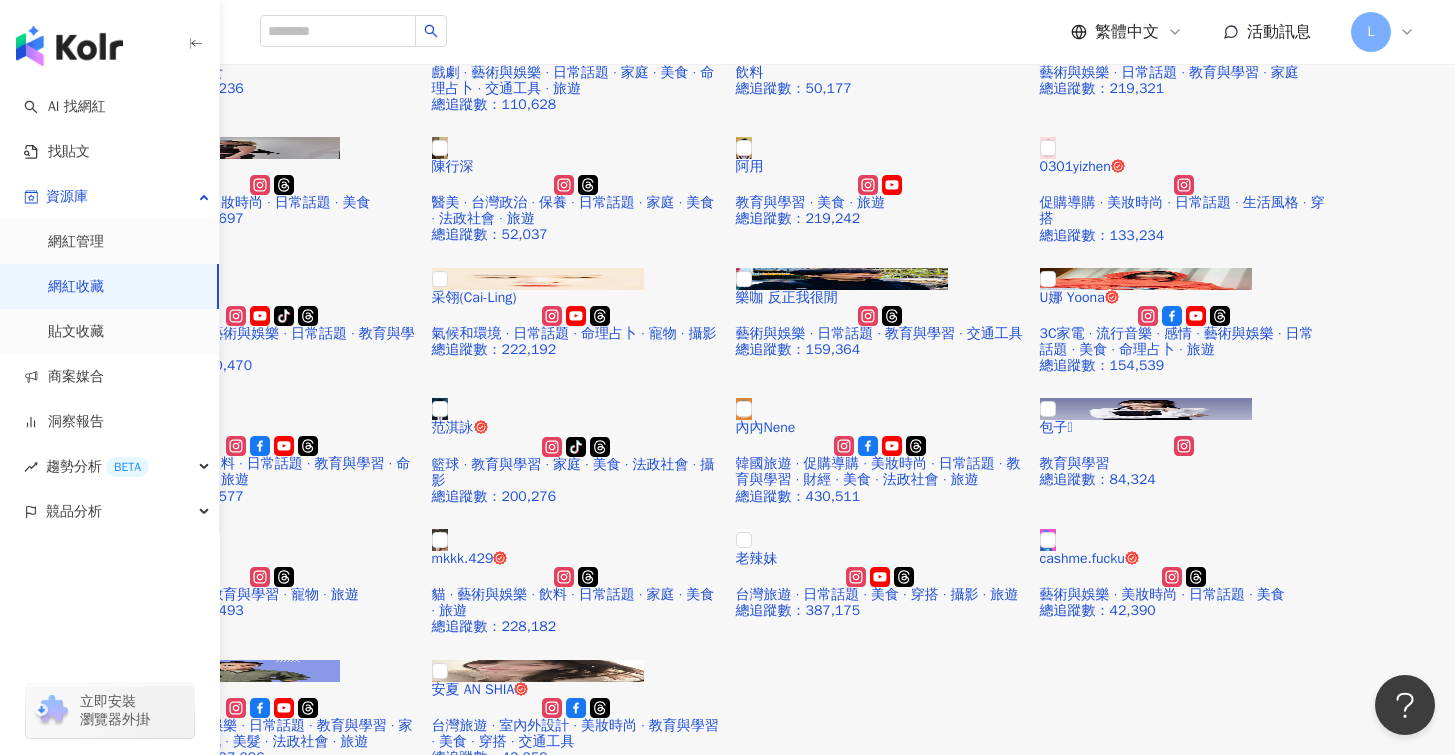 click at bounding box center [1088, -104] 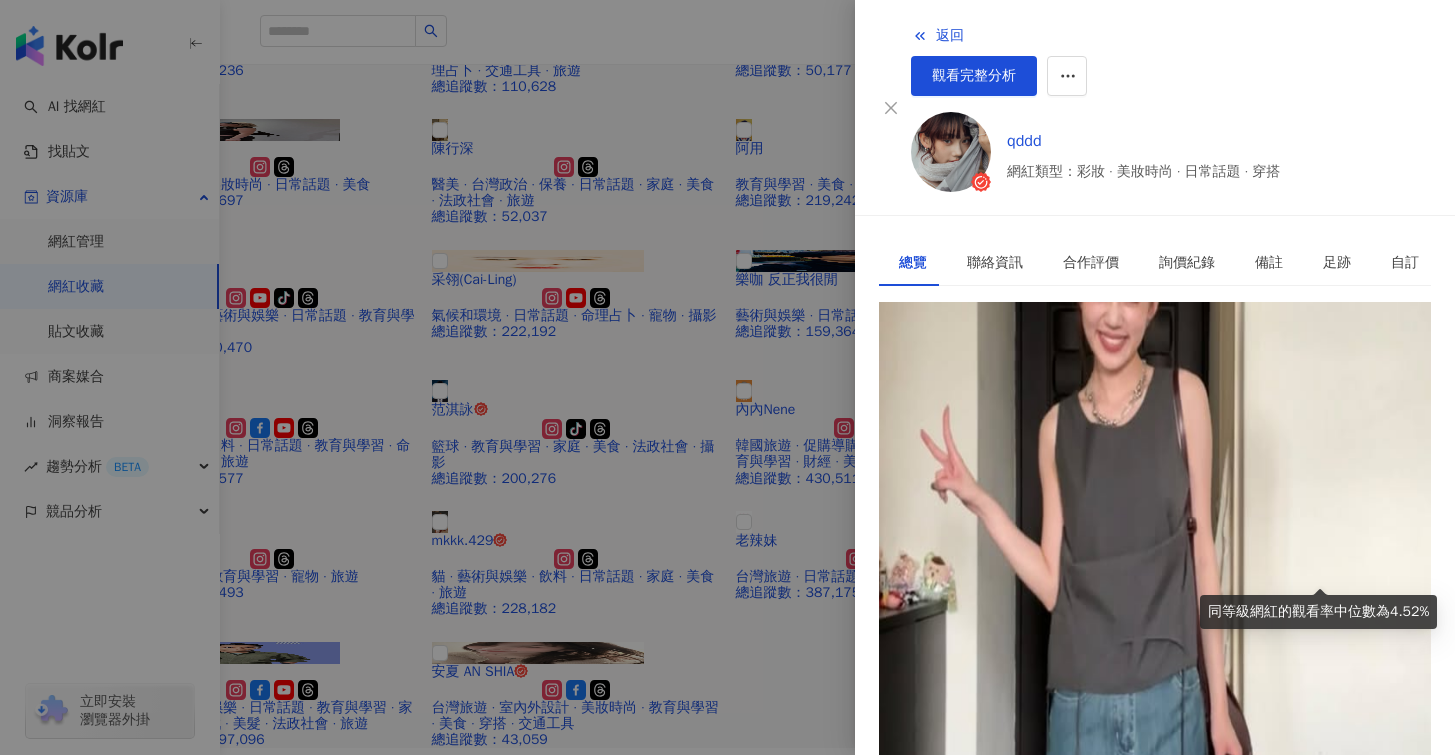 drag, startPoint x: 1065, startPoint y: 558, endPoint x: 1318, endPoint y: 582, distance: 254.13579 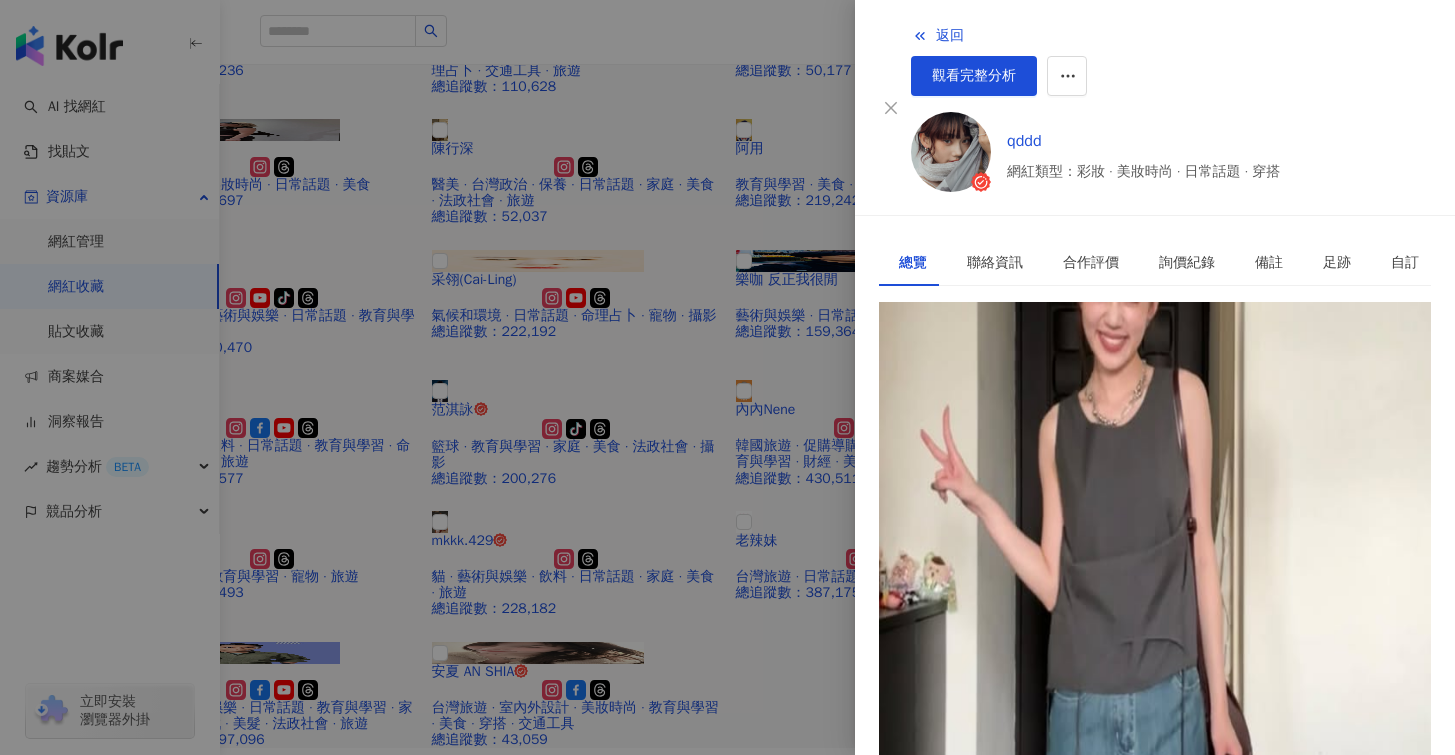 click at bounding box center (727, 377) 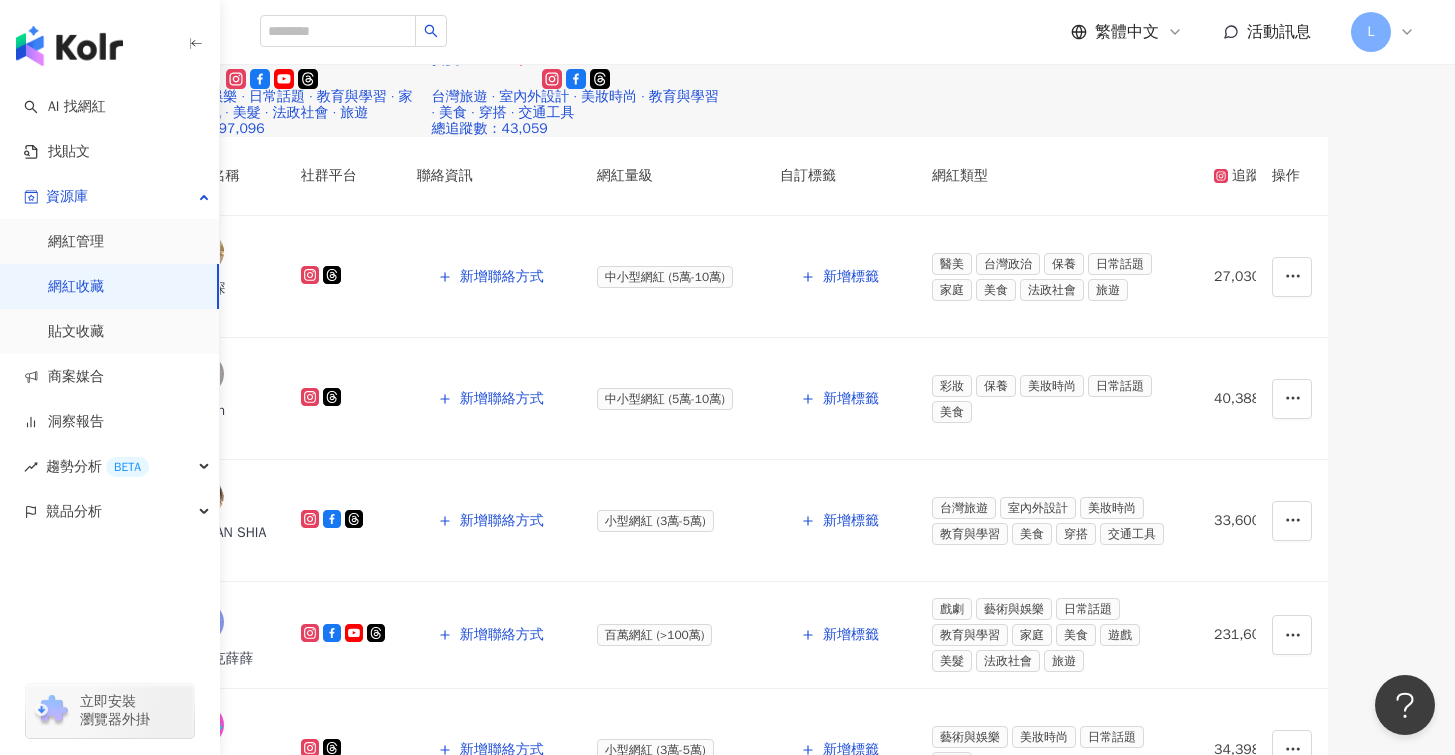scroll, scrollTop: 862, scrollLeft: 0, axis: vertical 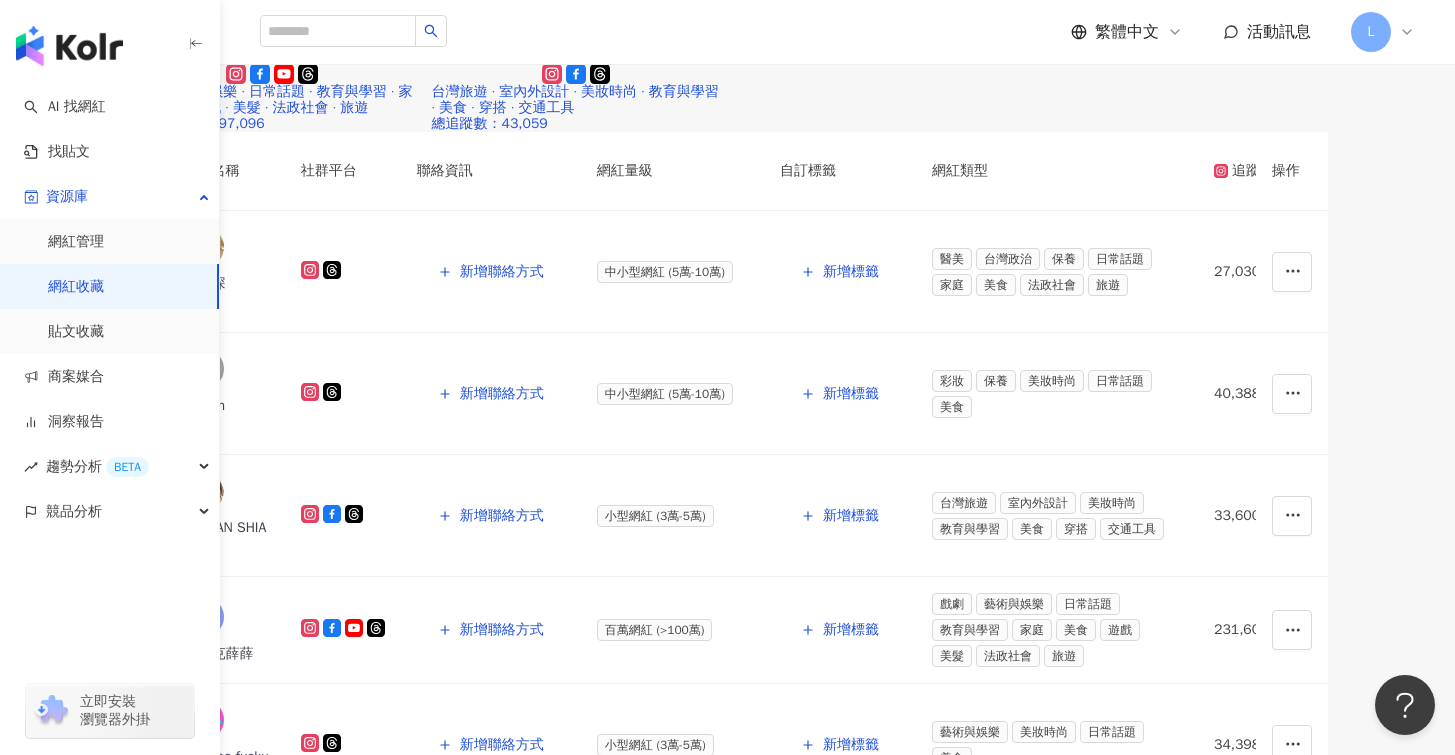click at bounding box center [274, -477] 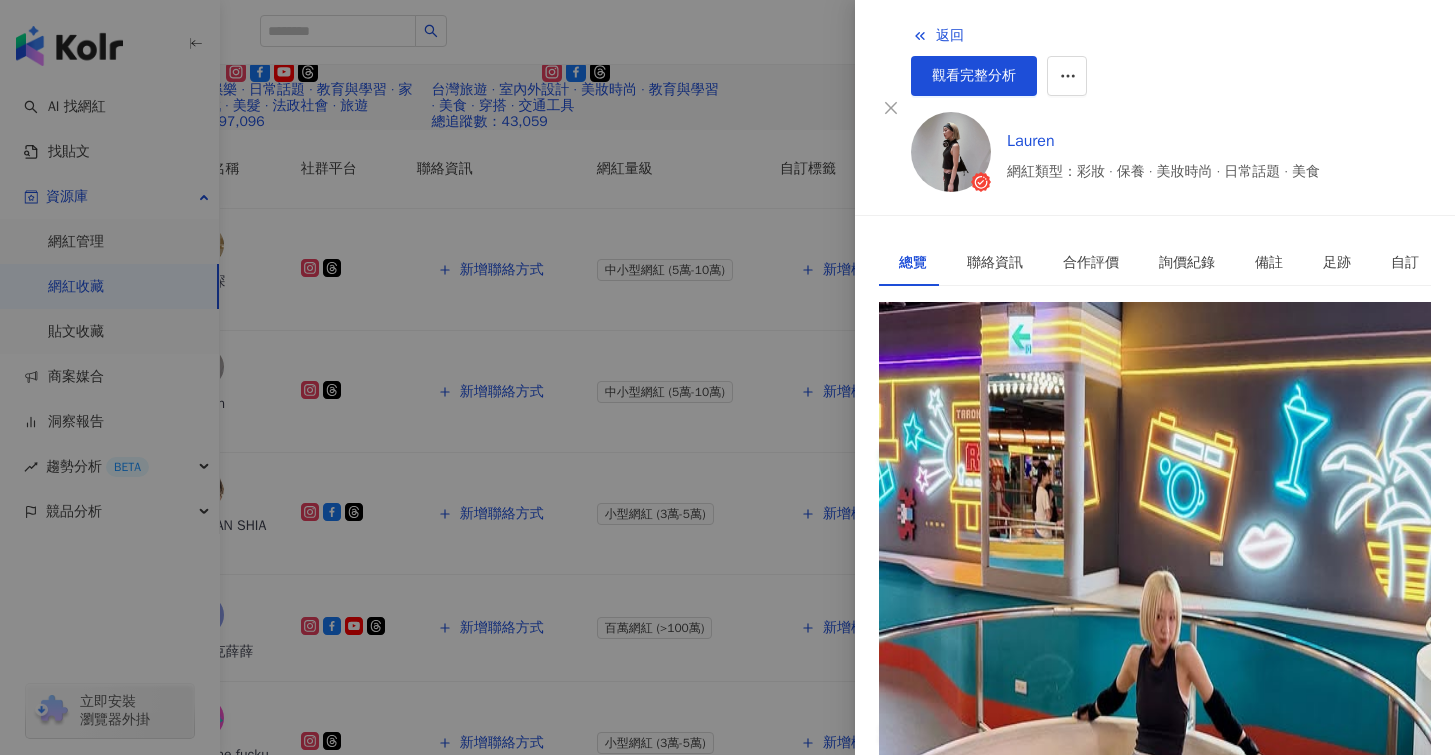 click at bounding box center [727, 377] 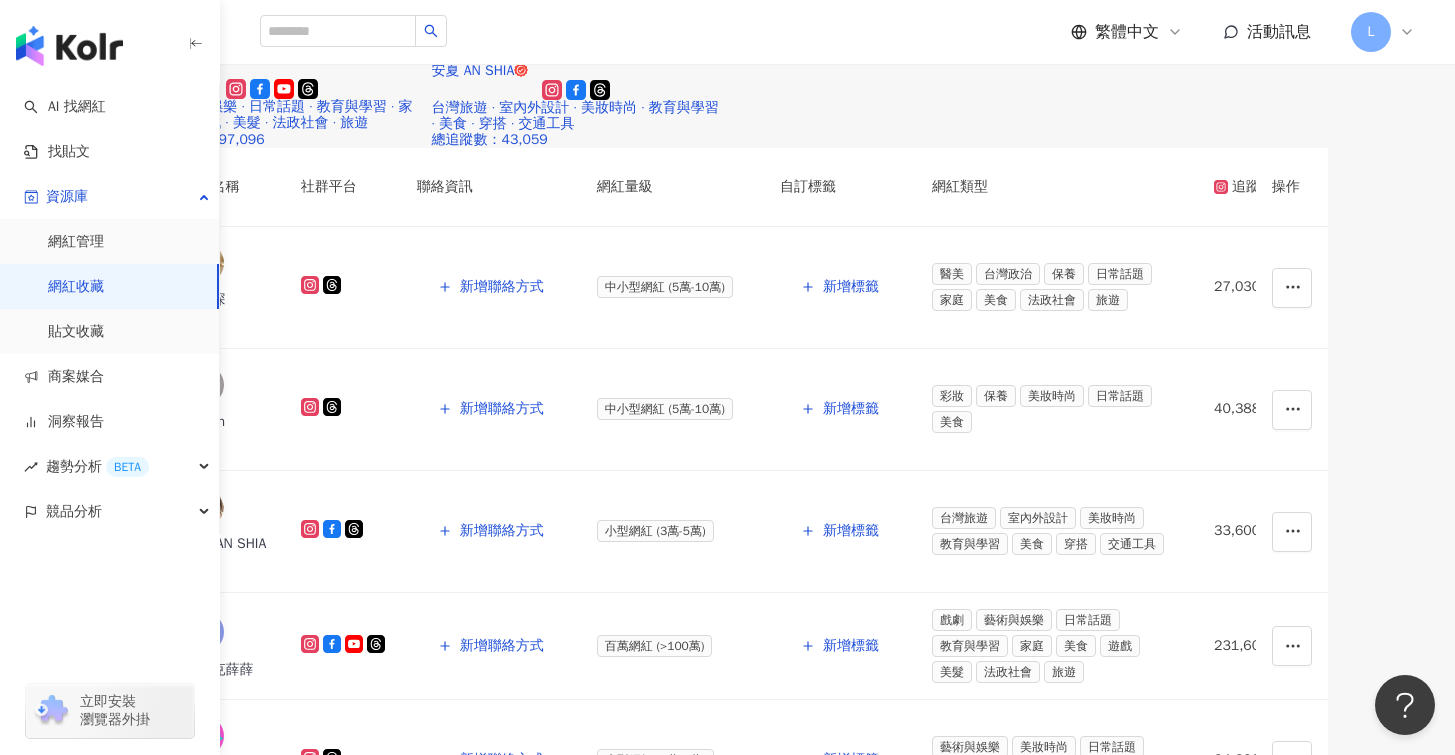 click at bounding box center (480, -477) 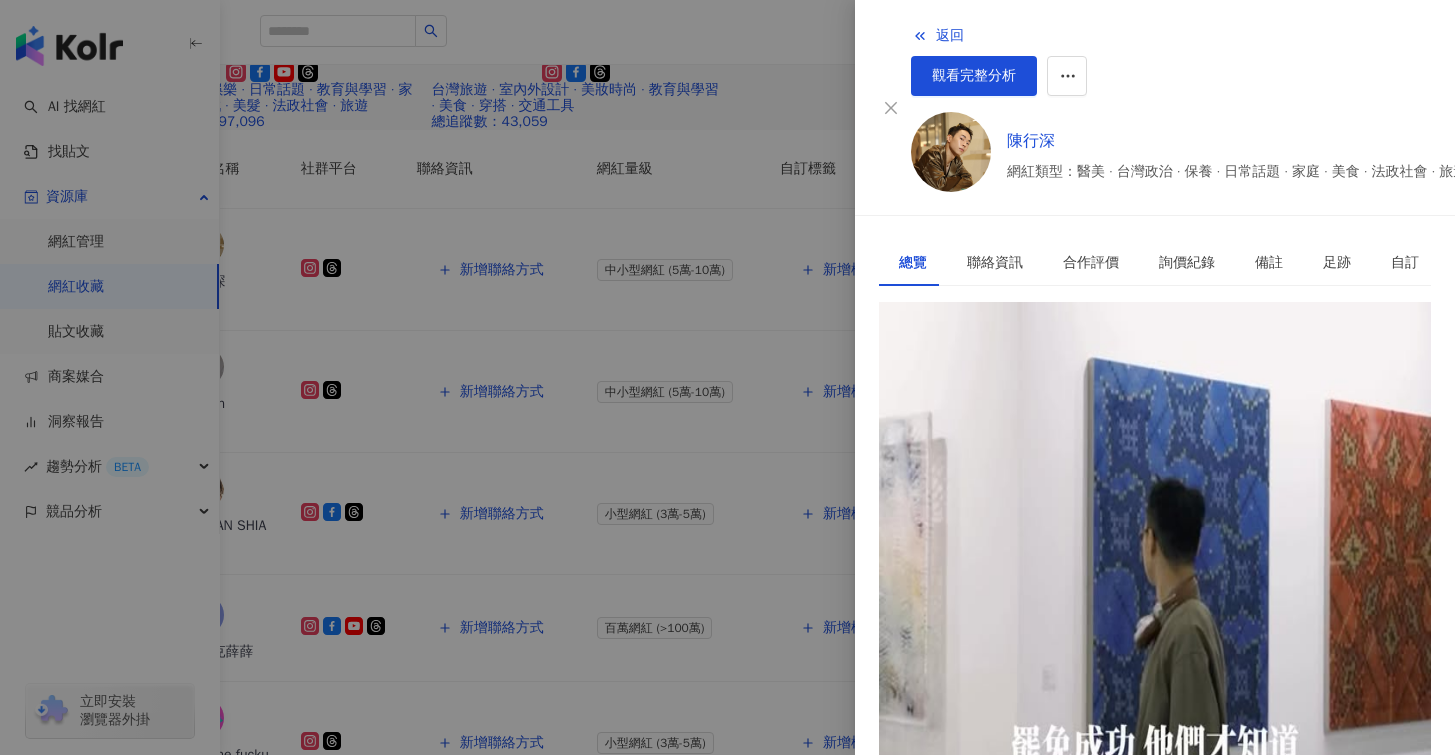 drag, startPoint x: 906, startPoint y: 341, endPoint x: 943, endPoint y: 348, distance: 37.65634 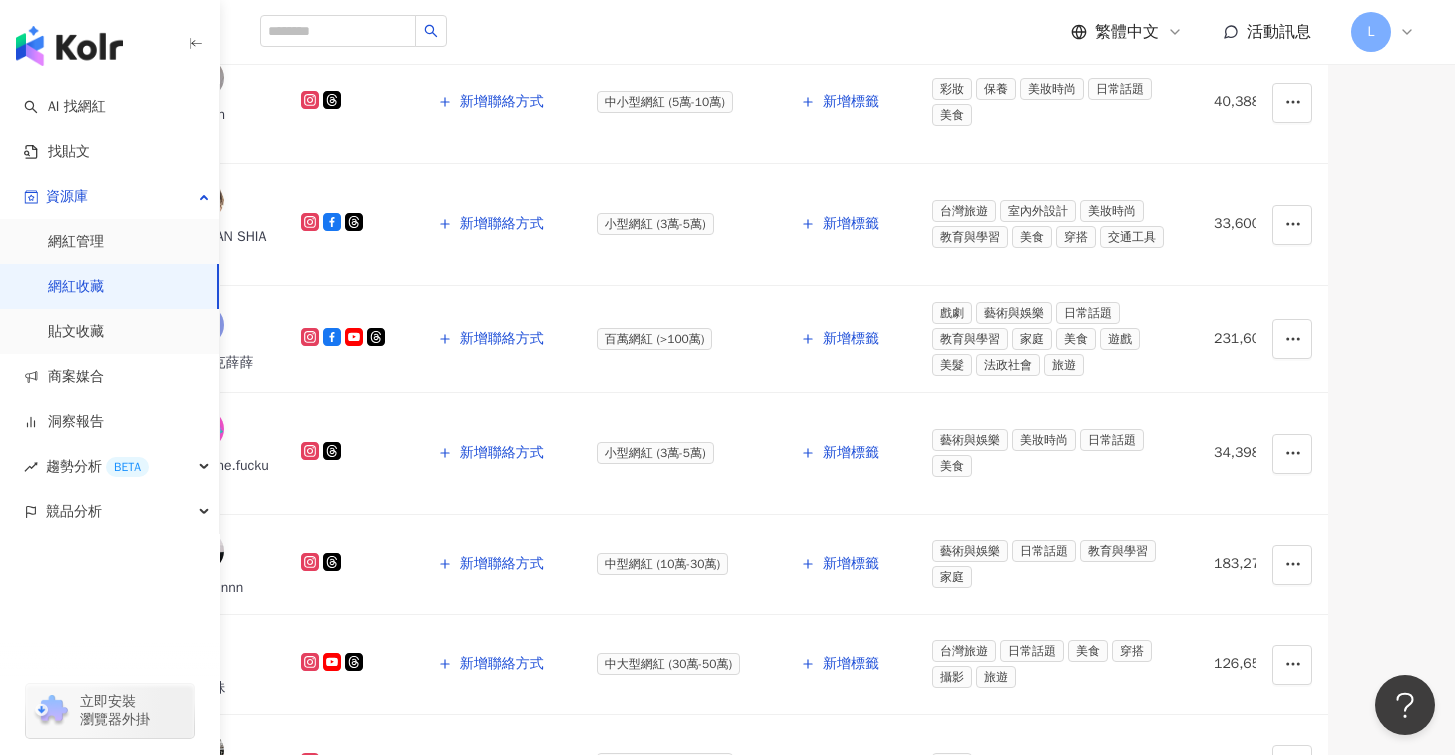 scroll, scrollTop: 1511, scrollLeft: 0, axis: vertical 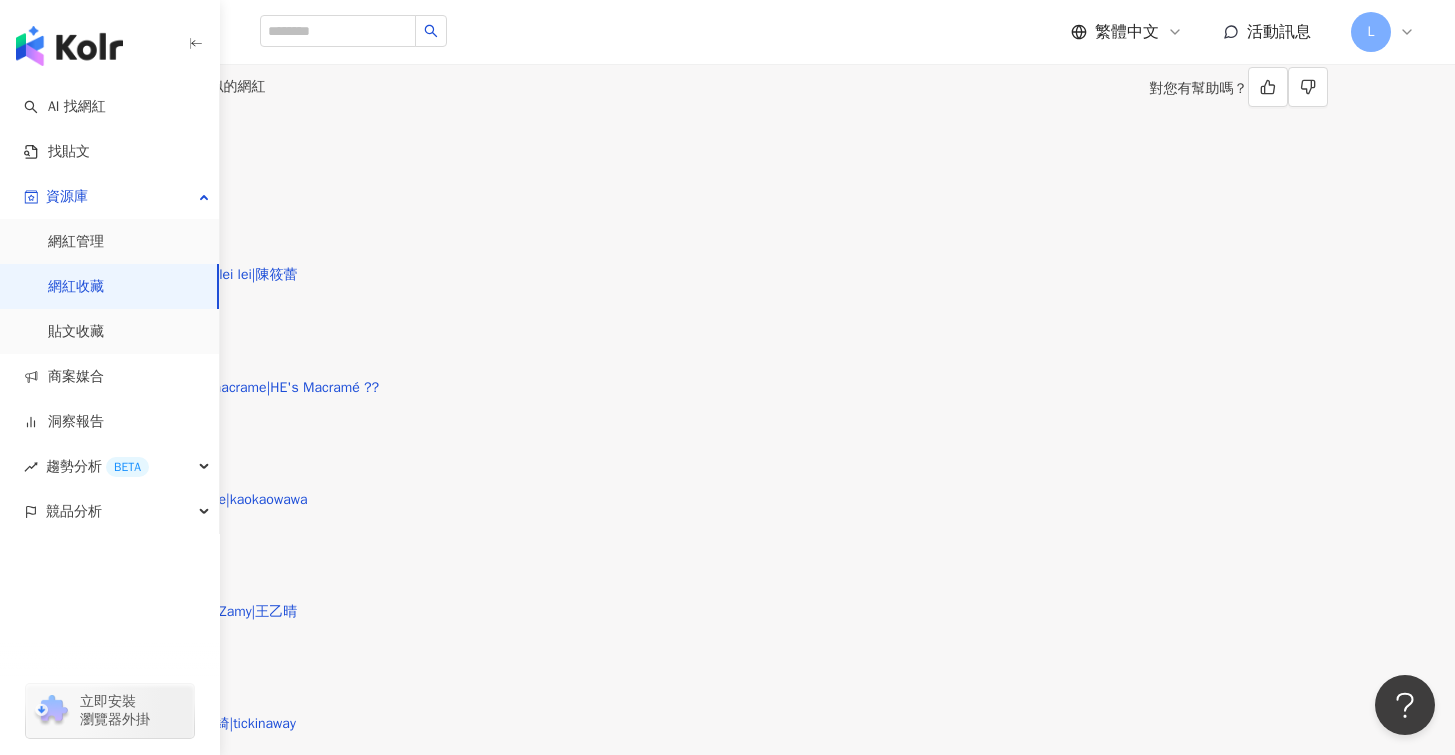 click on "解鎖網紅檔案，獲得進階數據" at bounding box center (578, -1564) 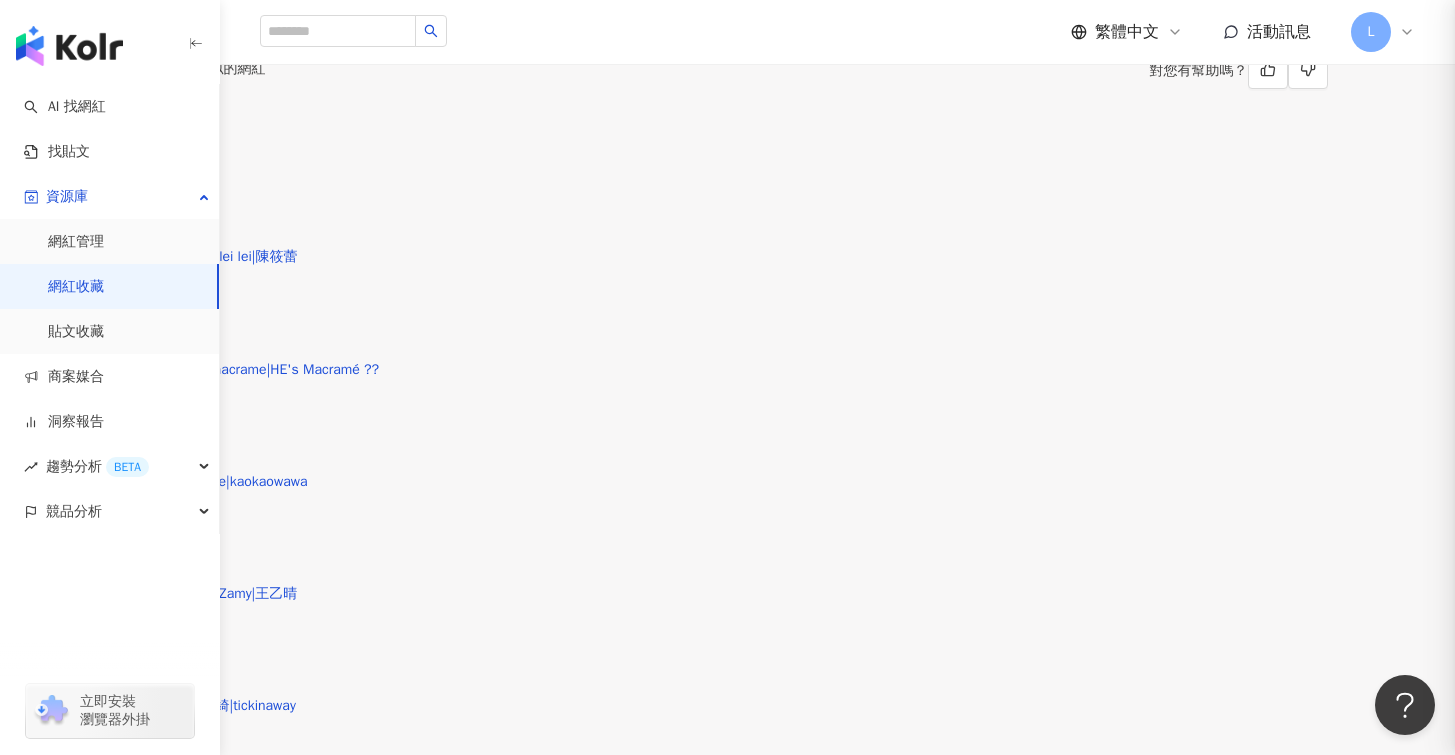 scroll, scrollTop: 2445, scrollLeft: 0, axis: vertical 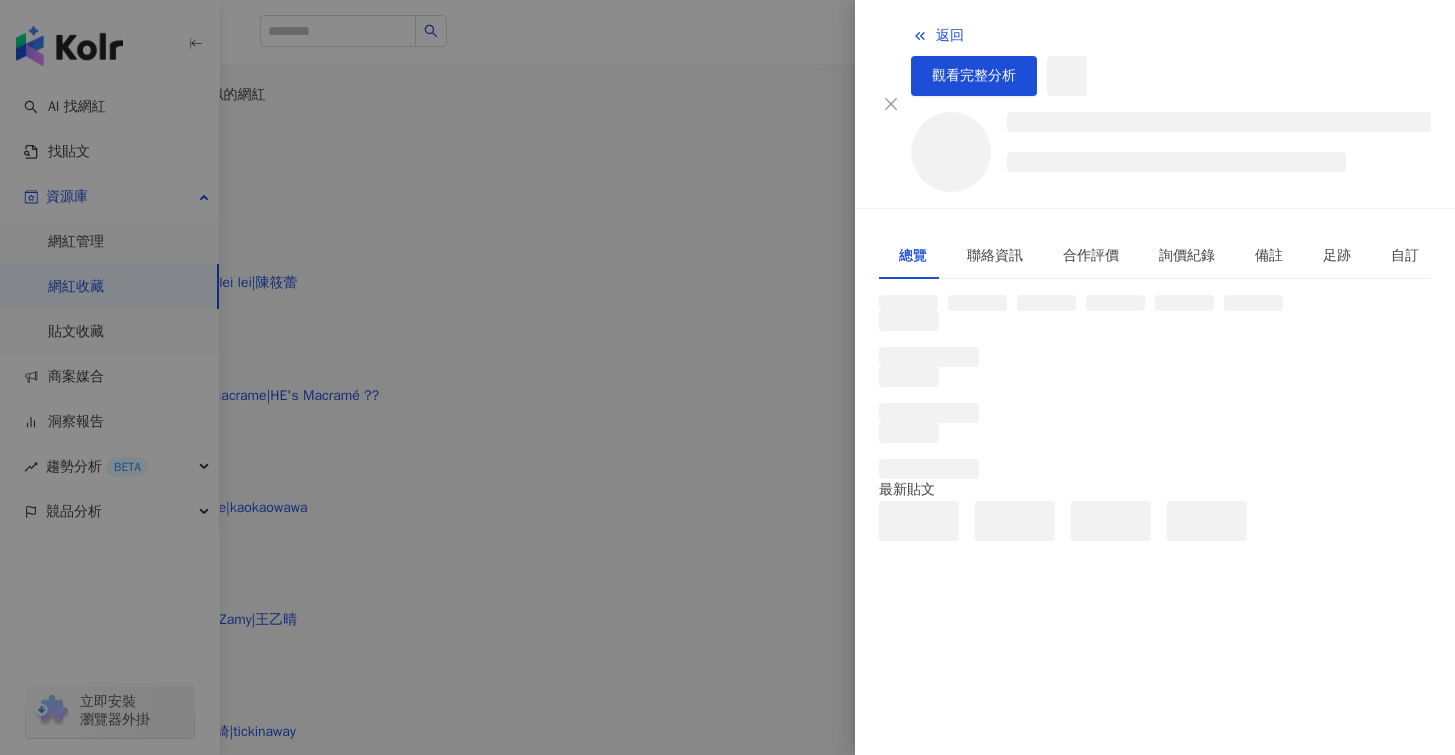 click at bounding box center (727, 377) 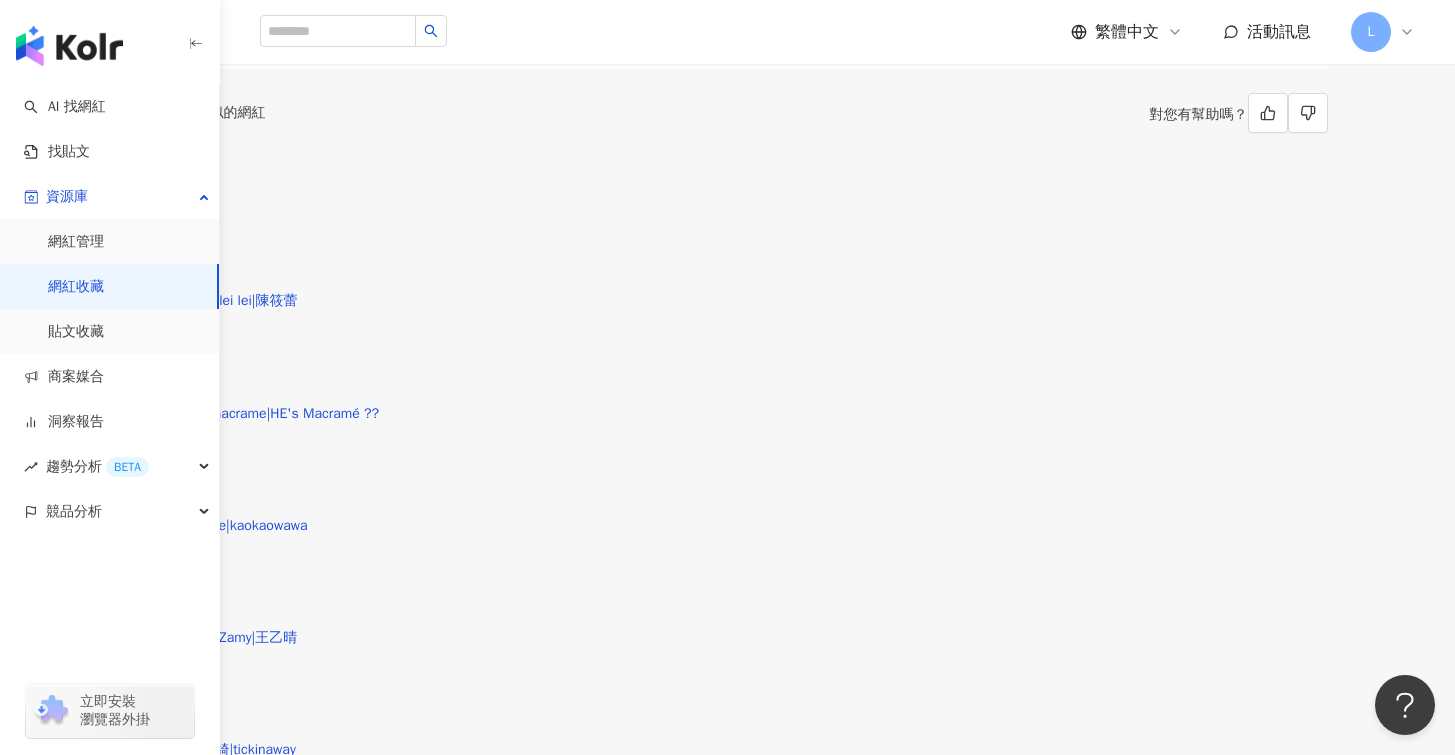 click at bounding box center (578, -1538) 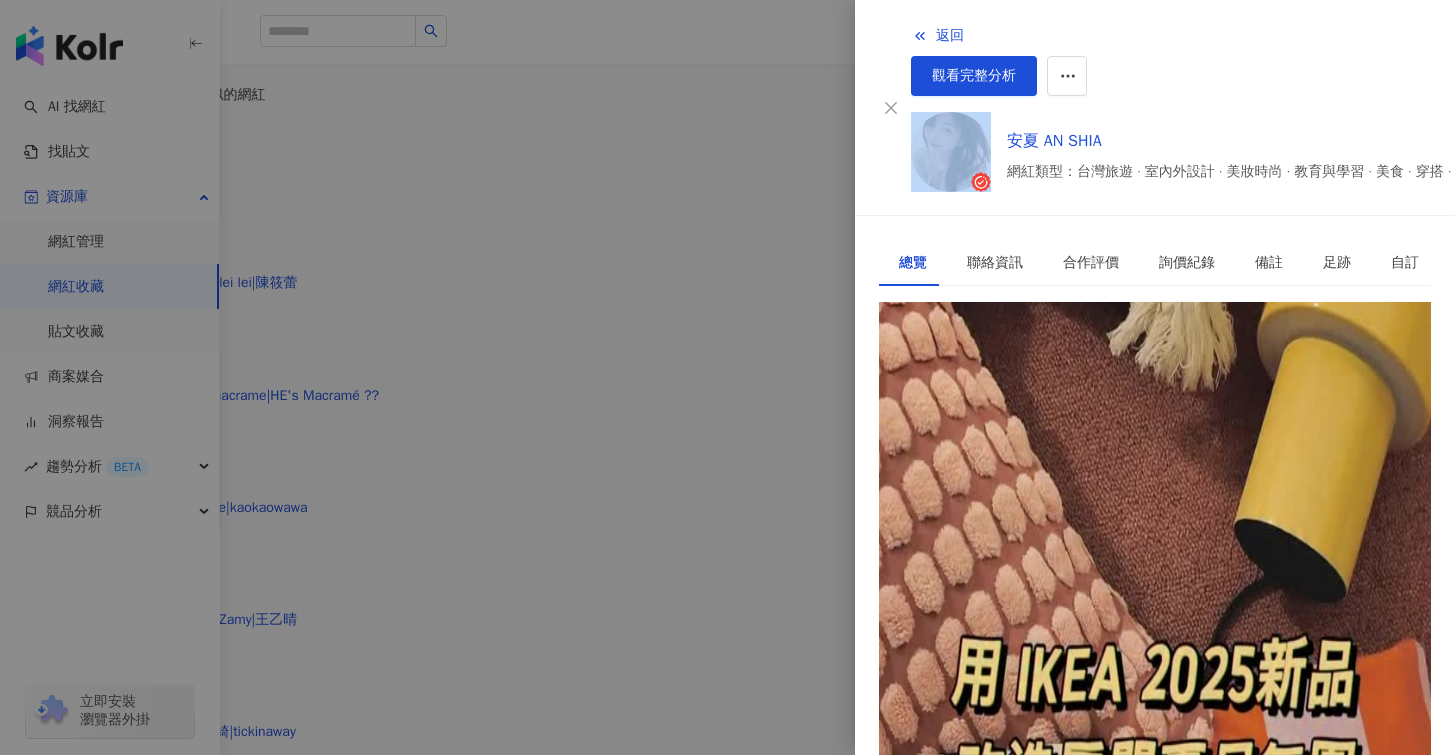click at bounding box center (727, 377) 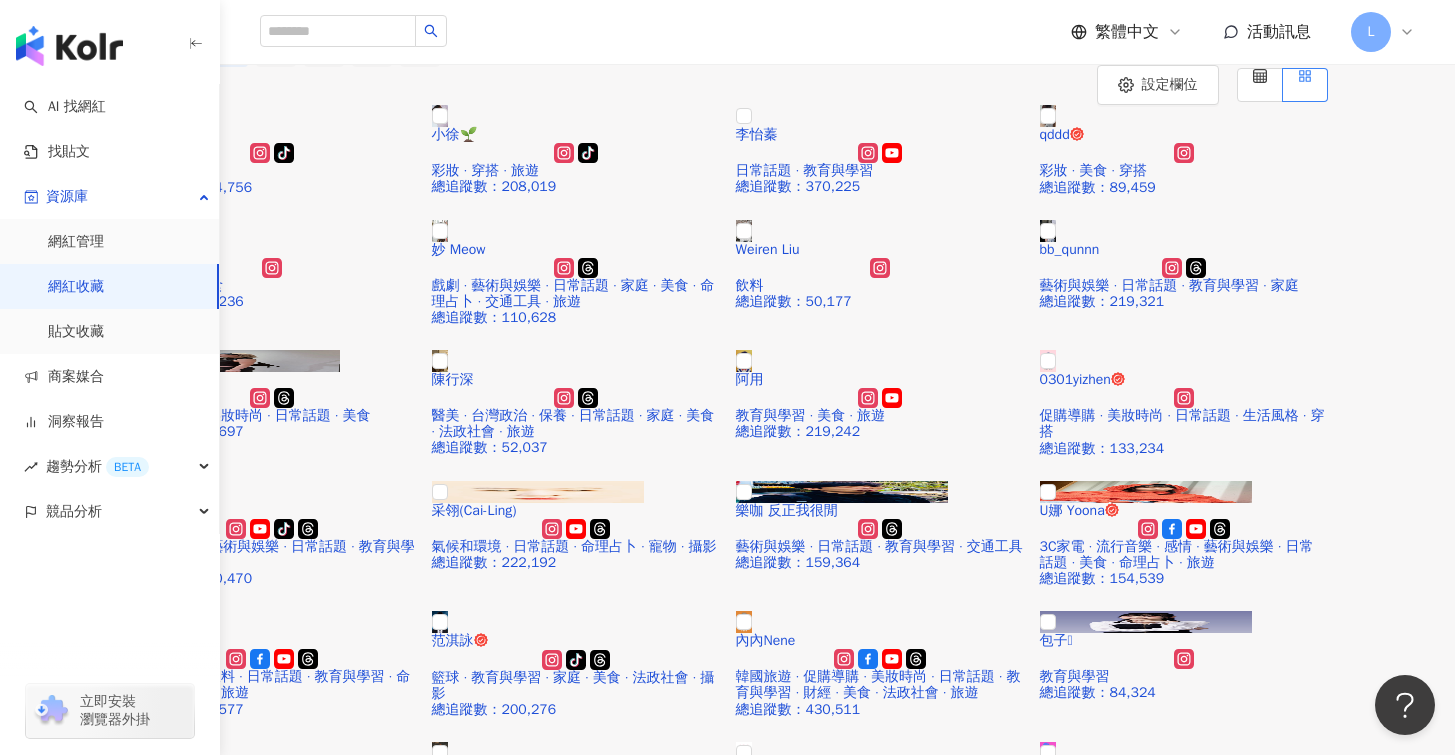scroll, scrollTop: 0, scrollLeft: 0, axis: both 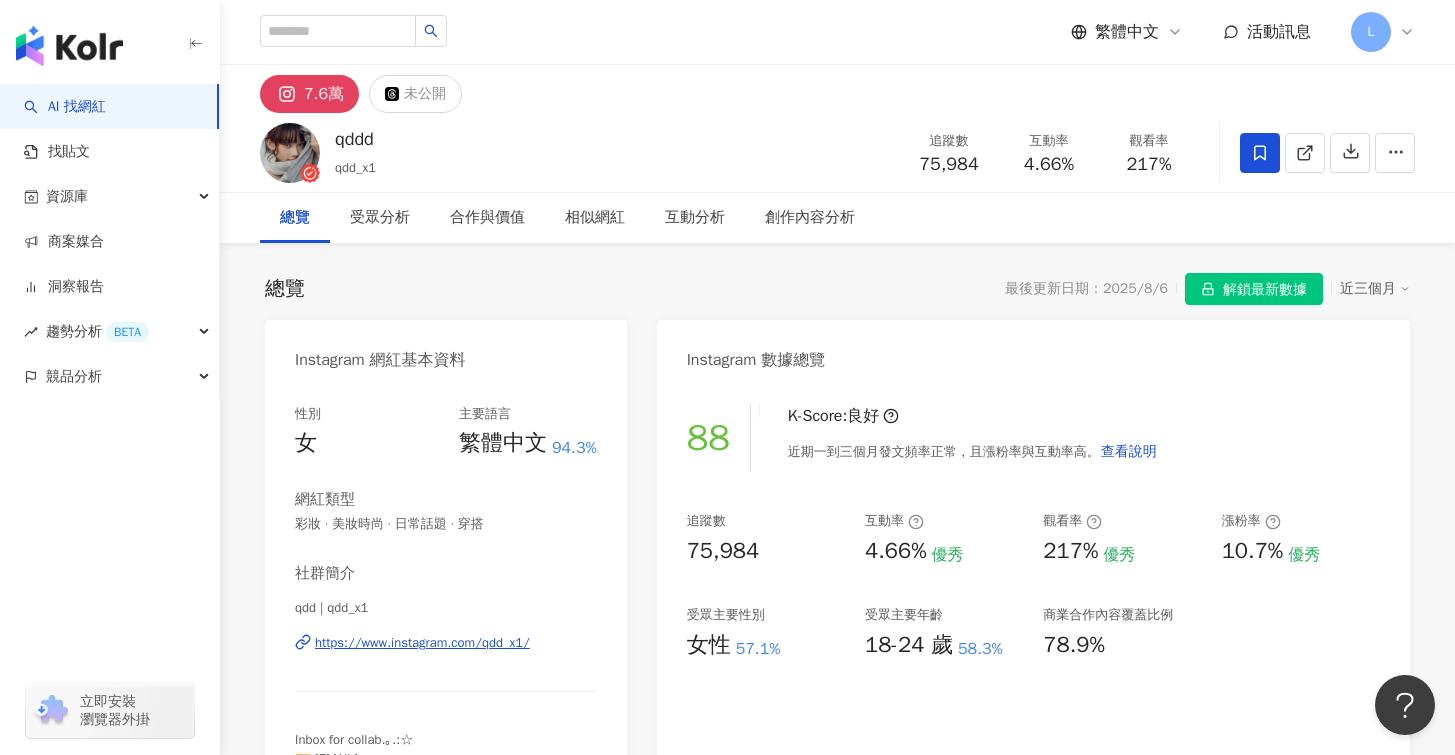 click at bounding box center [1307, 153] 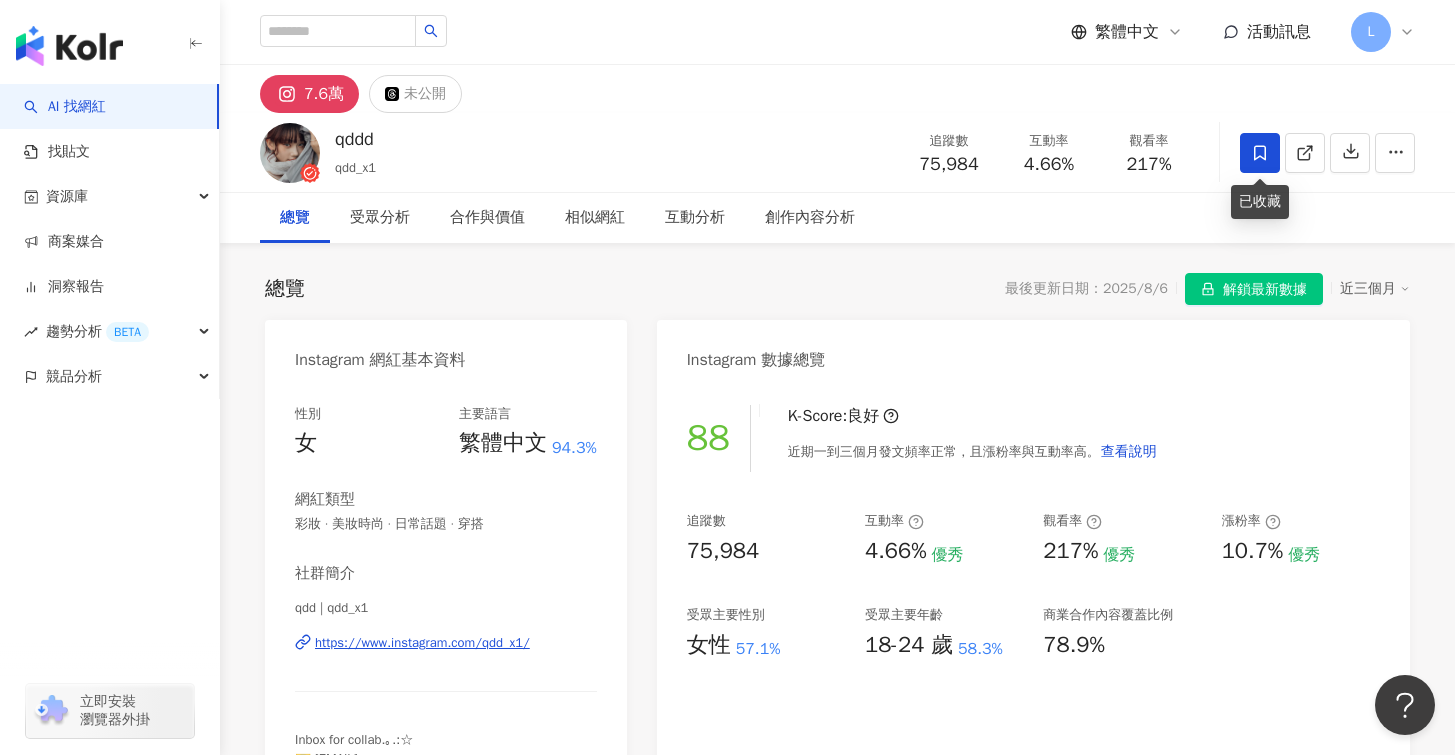 click 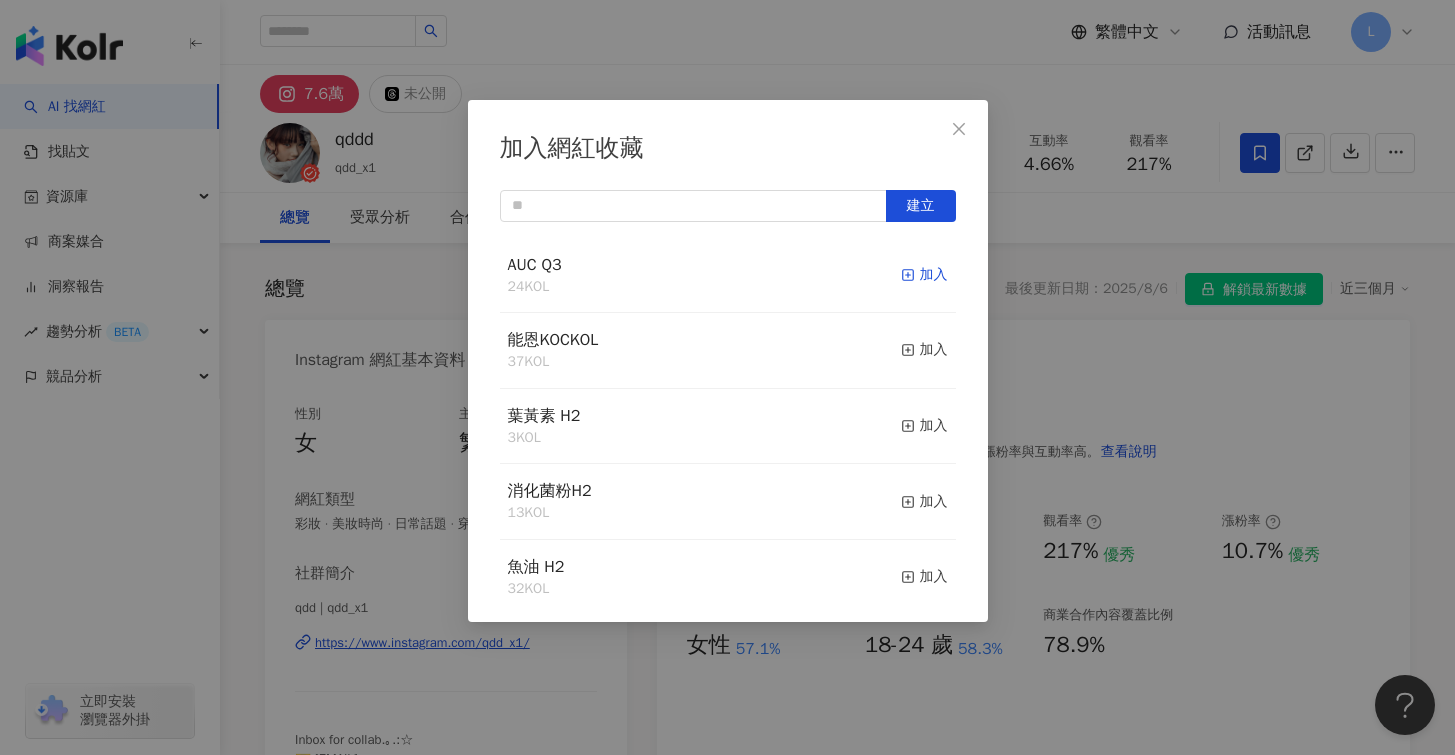 click on "加入" at bounding box center (924, 275) 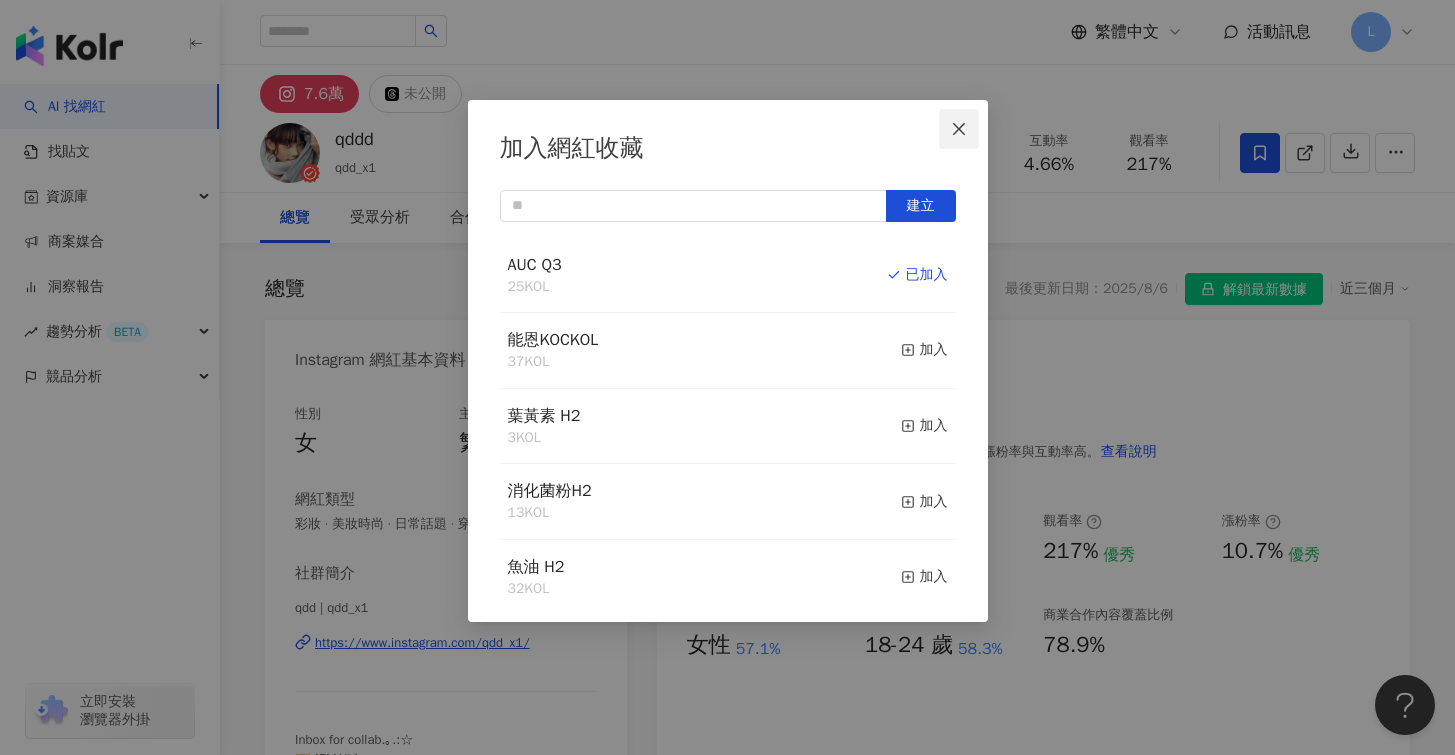 click at bounding box center [959, 129] 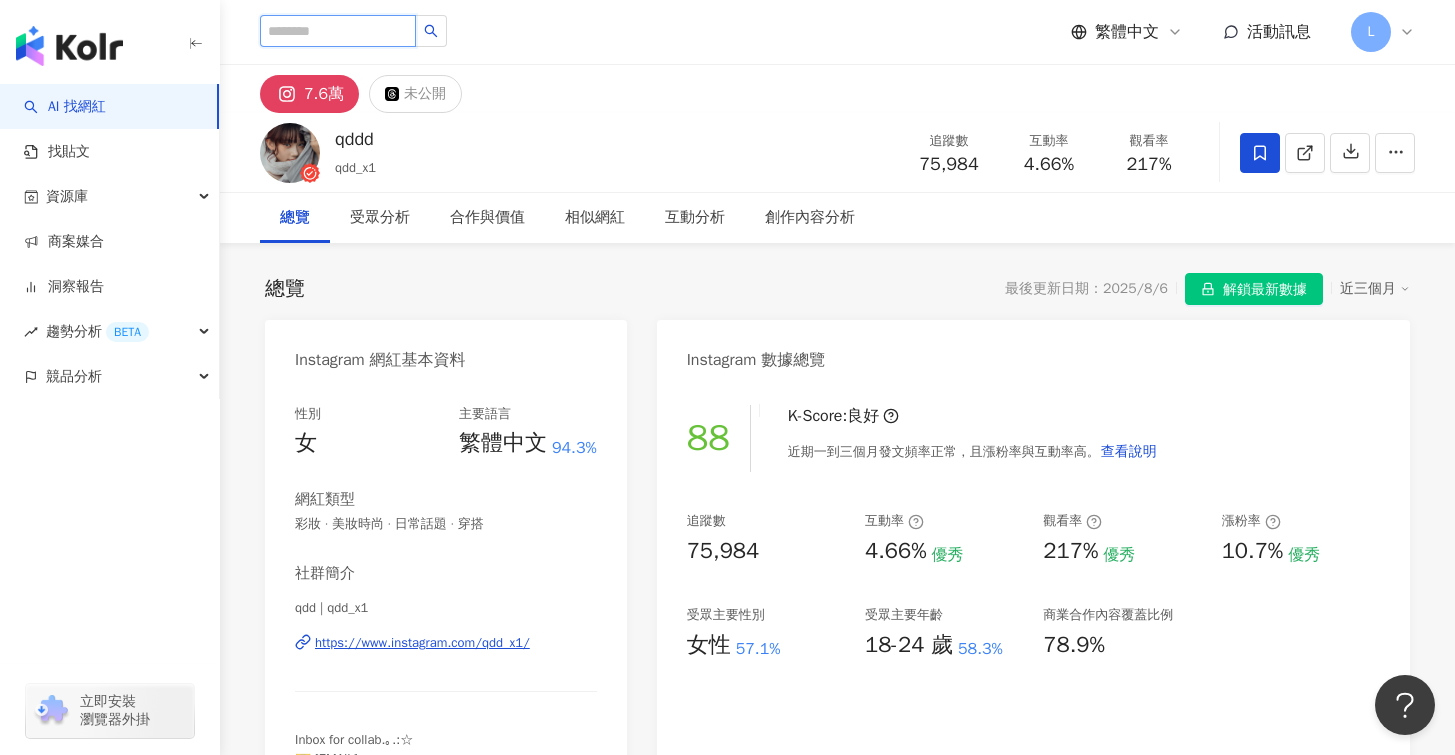 click at bounding box center [338, 31] 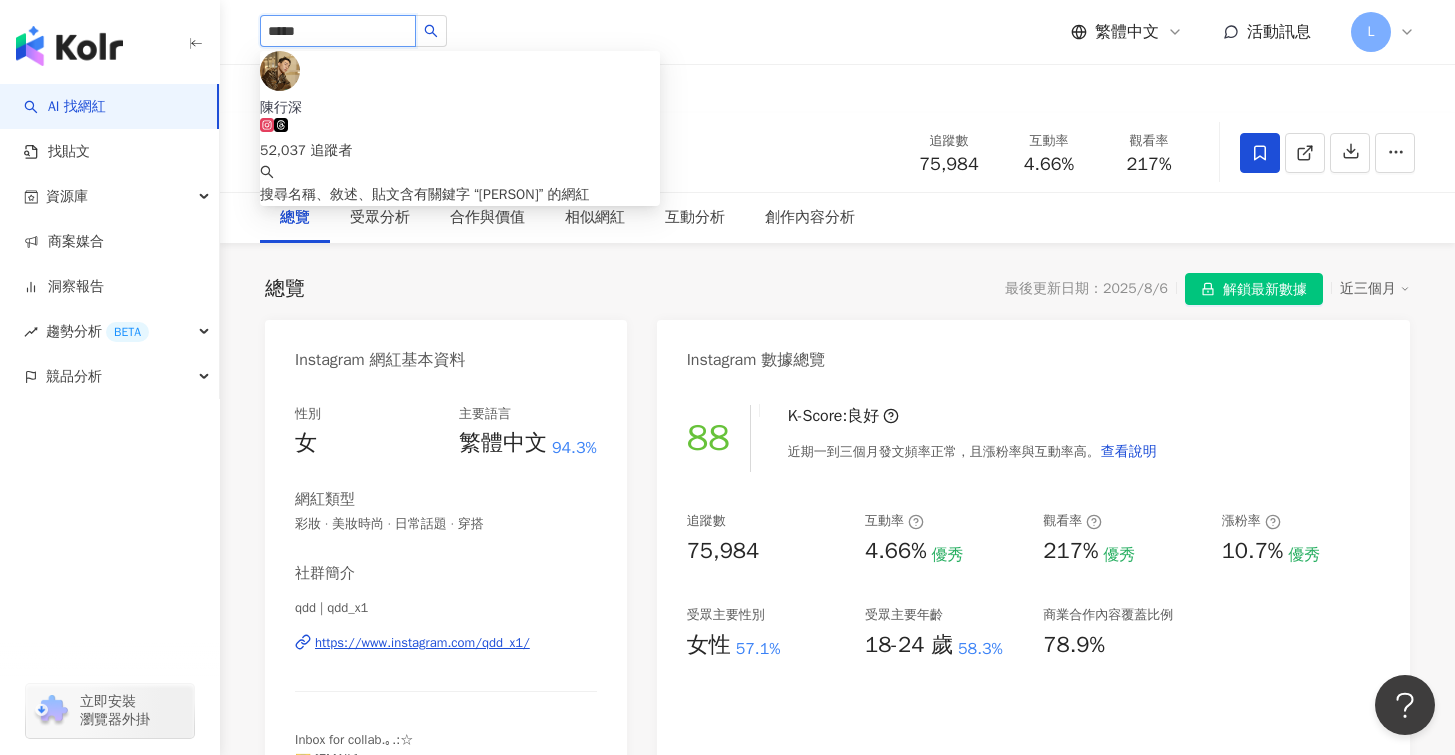 click on "52,037   追蹤者" at bounding box center [460, 151] 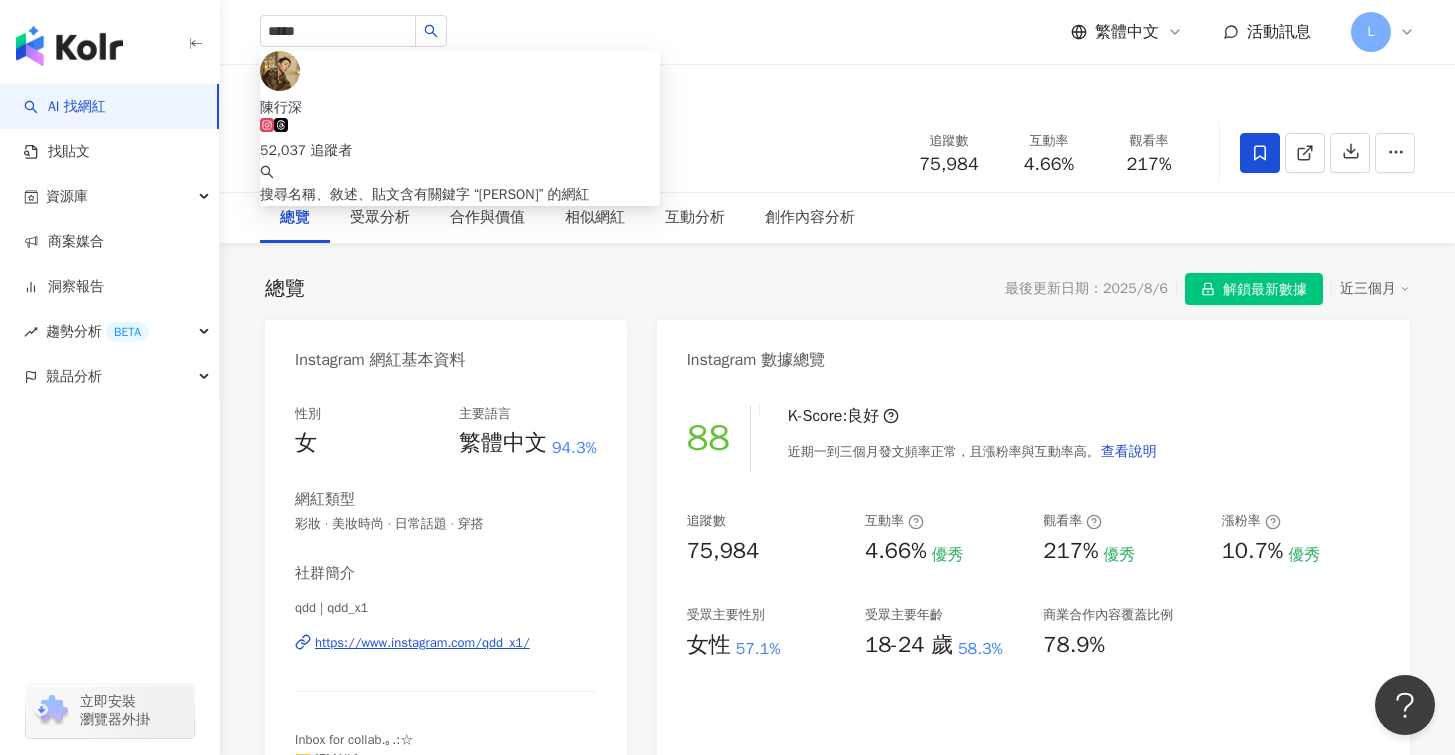 type 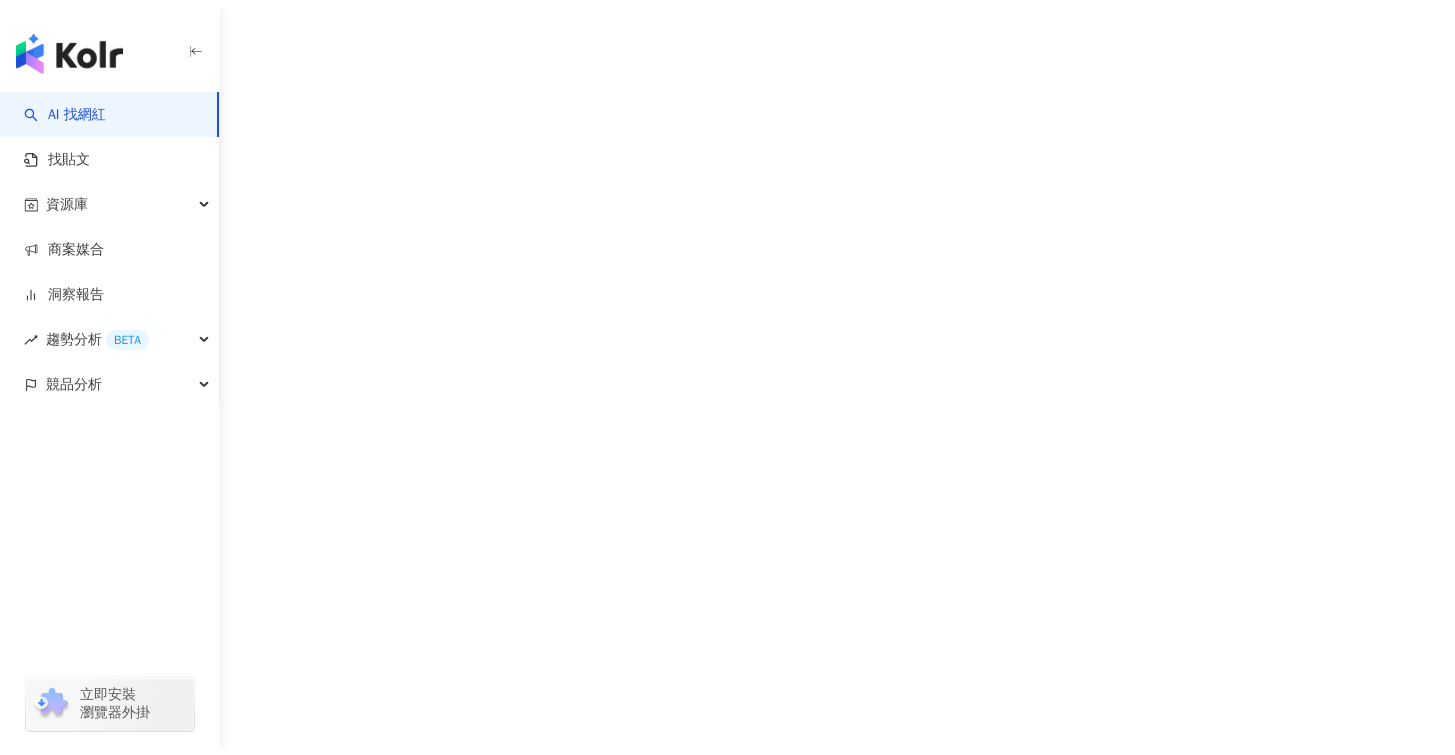 scroll, scrollTop: 0, scrollLeft: 0, axis: both 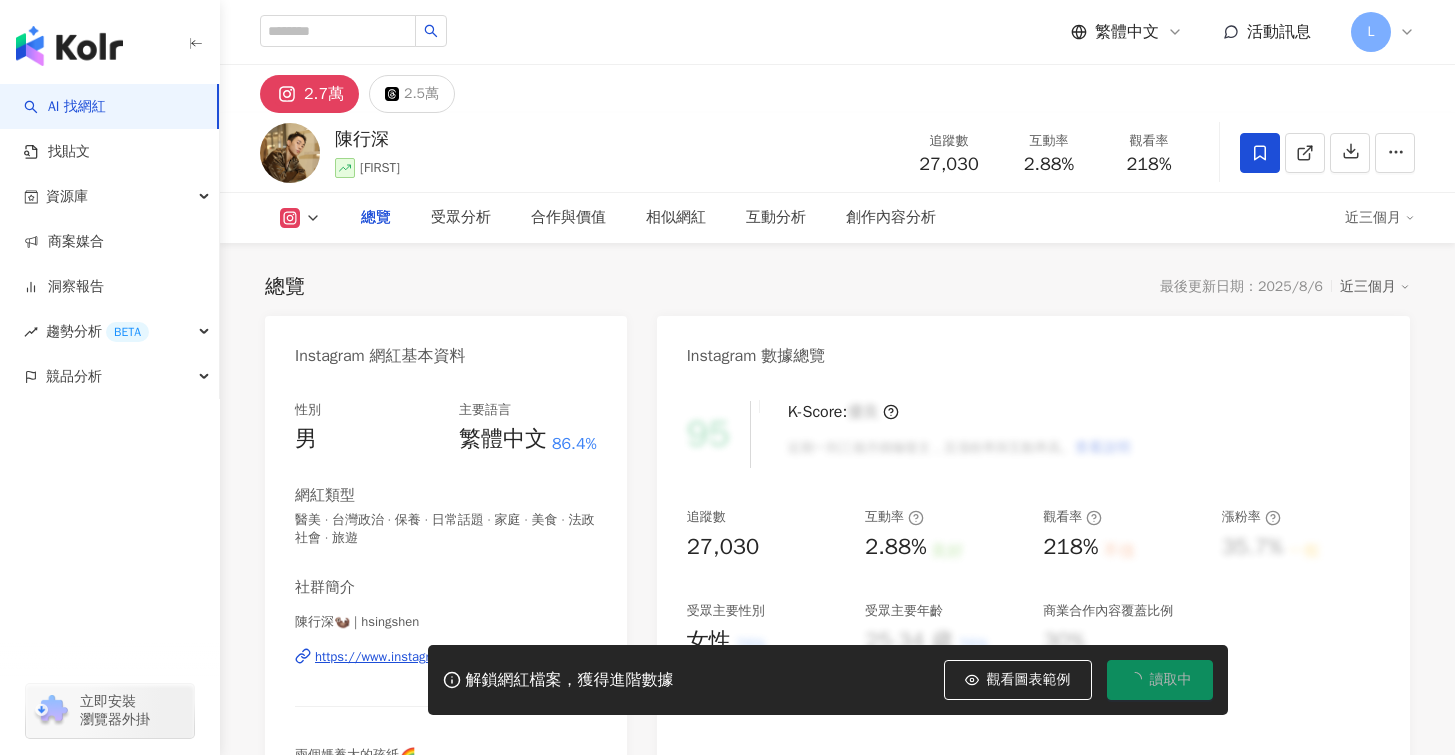 click 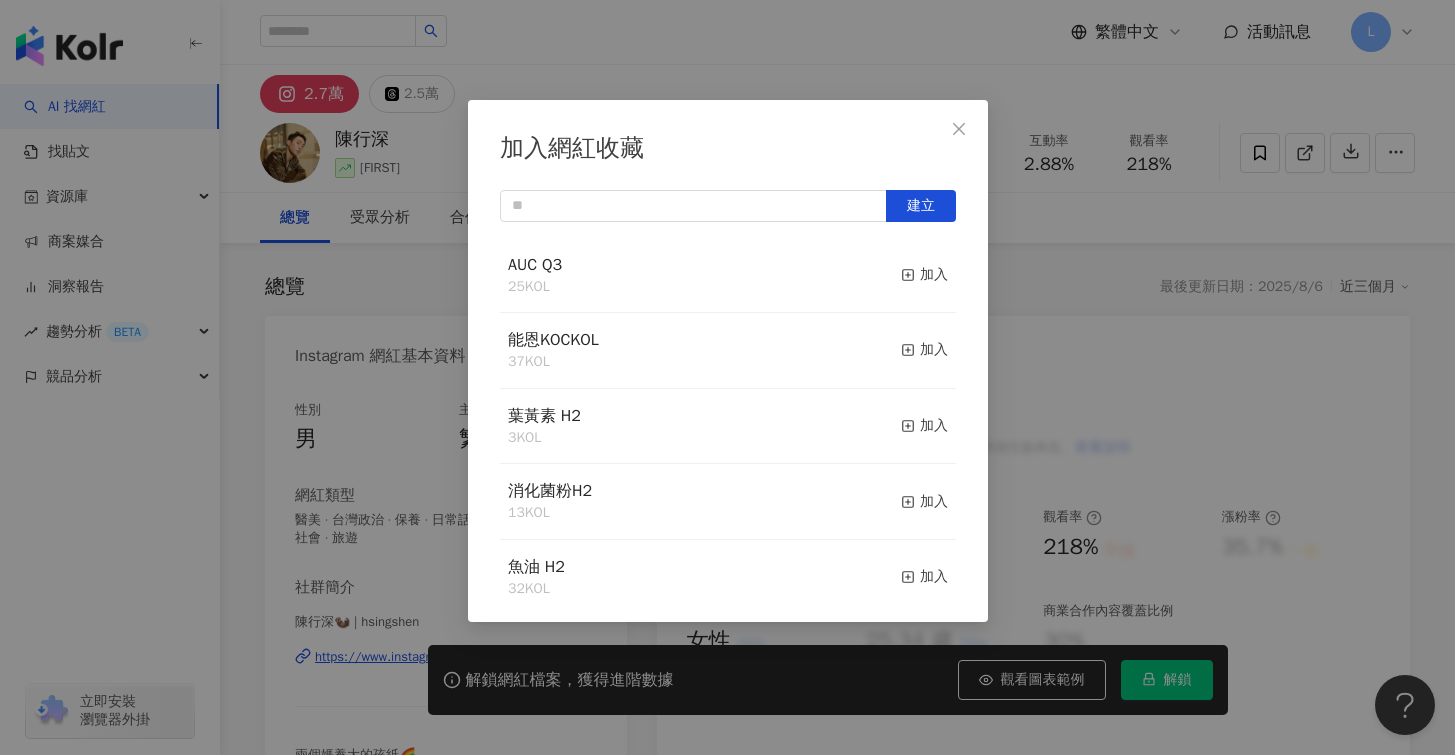 scroll, scrollTop: 0, scrollLeft: 0, axis: both 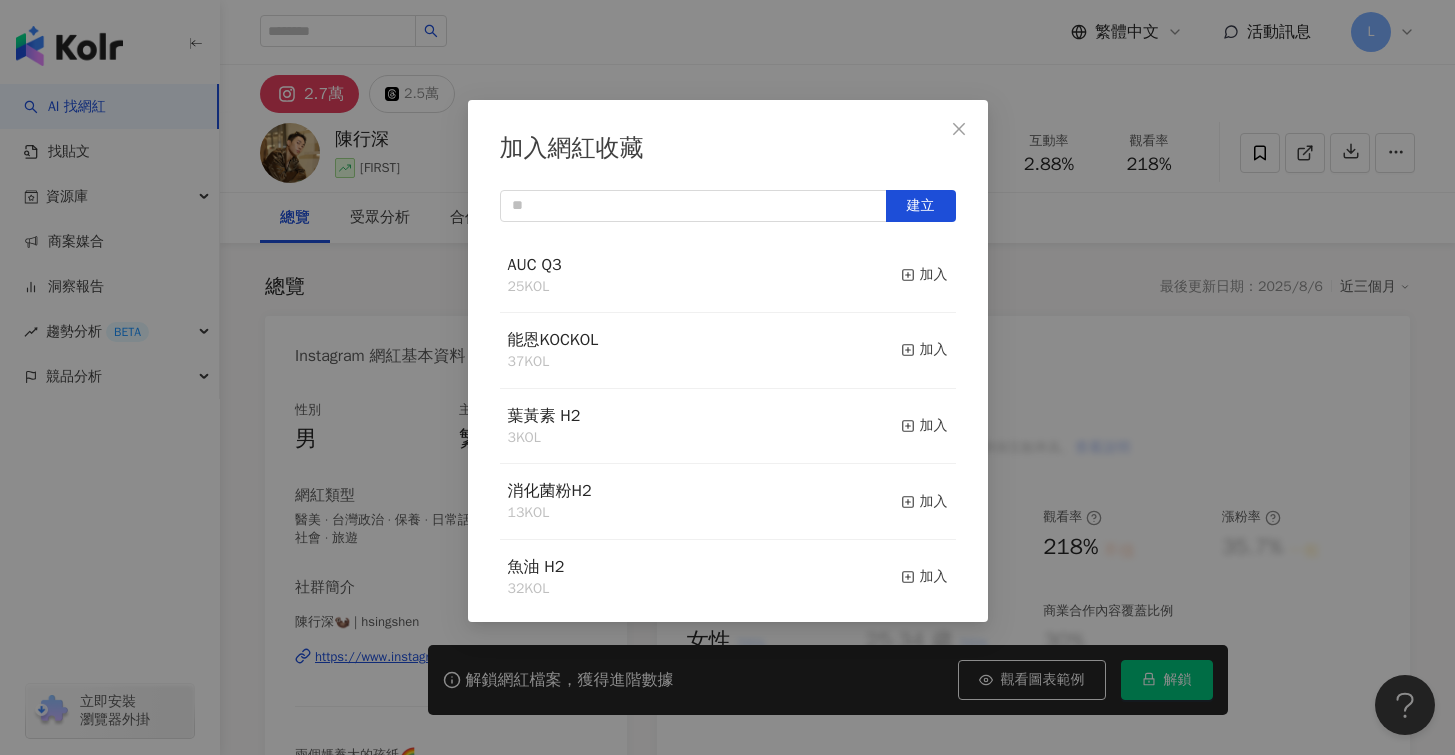 drag, startPoint x: 910, startPoint y: 269, endPoint x: 1093, endPoint y: 754, distance: 518.3763 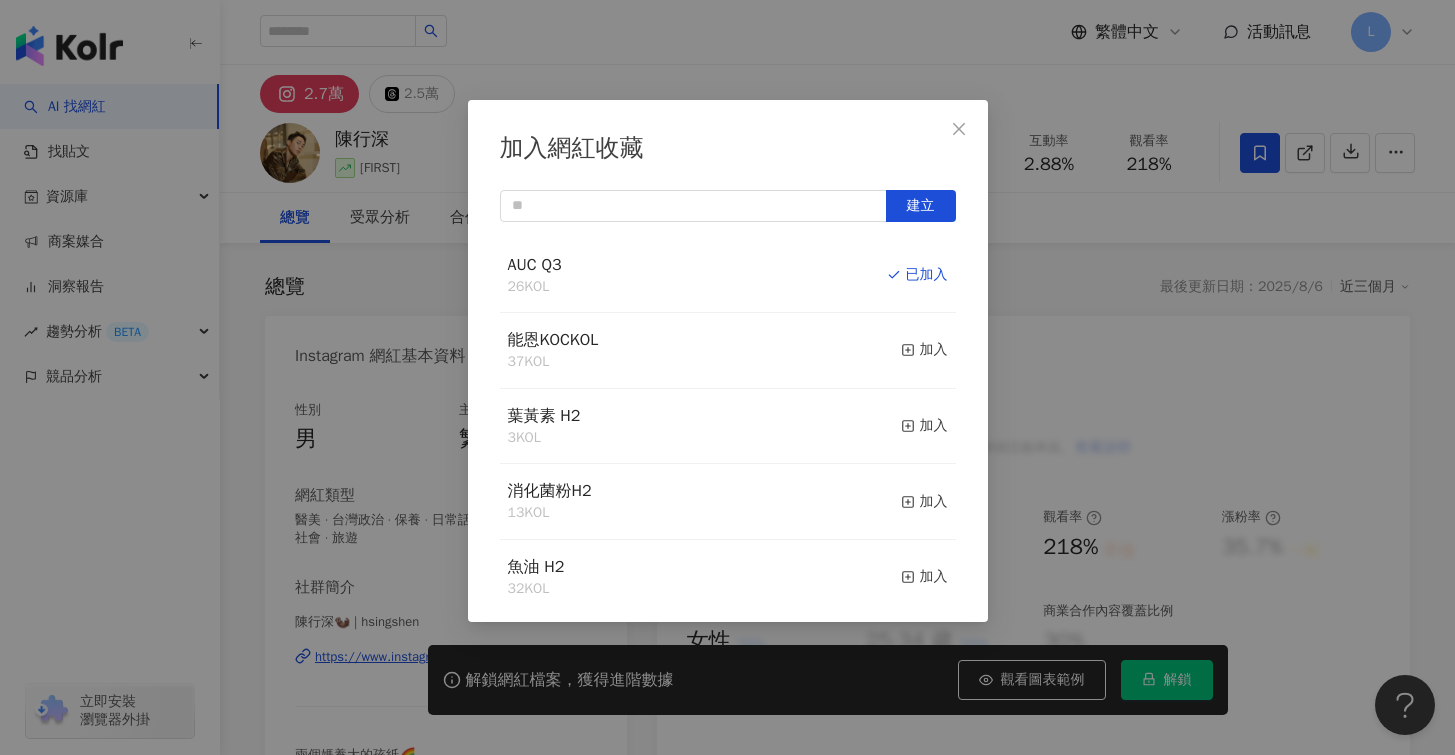 click at bounding box center (959, 129) 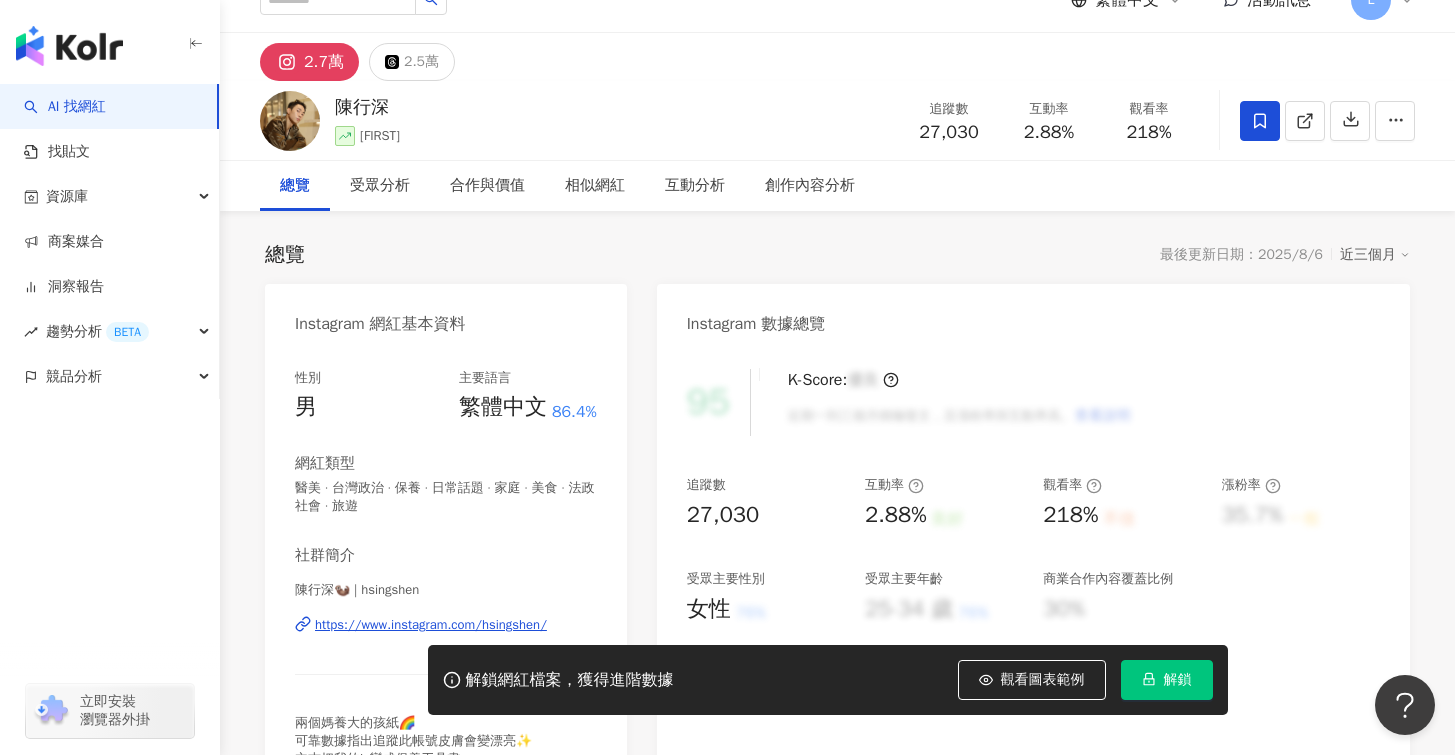 scroll, scrollTop: 40, scrollLeft: 0, axis: vertical 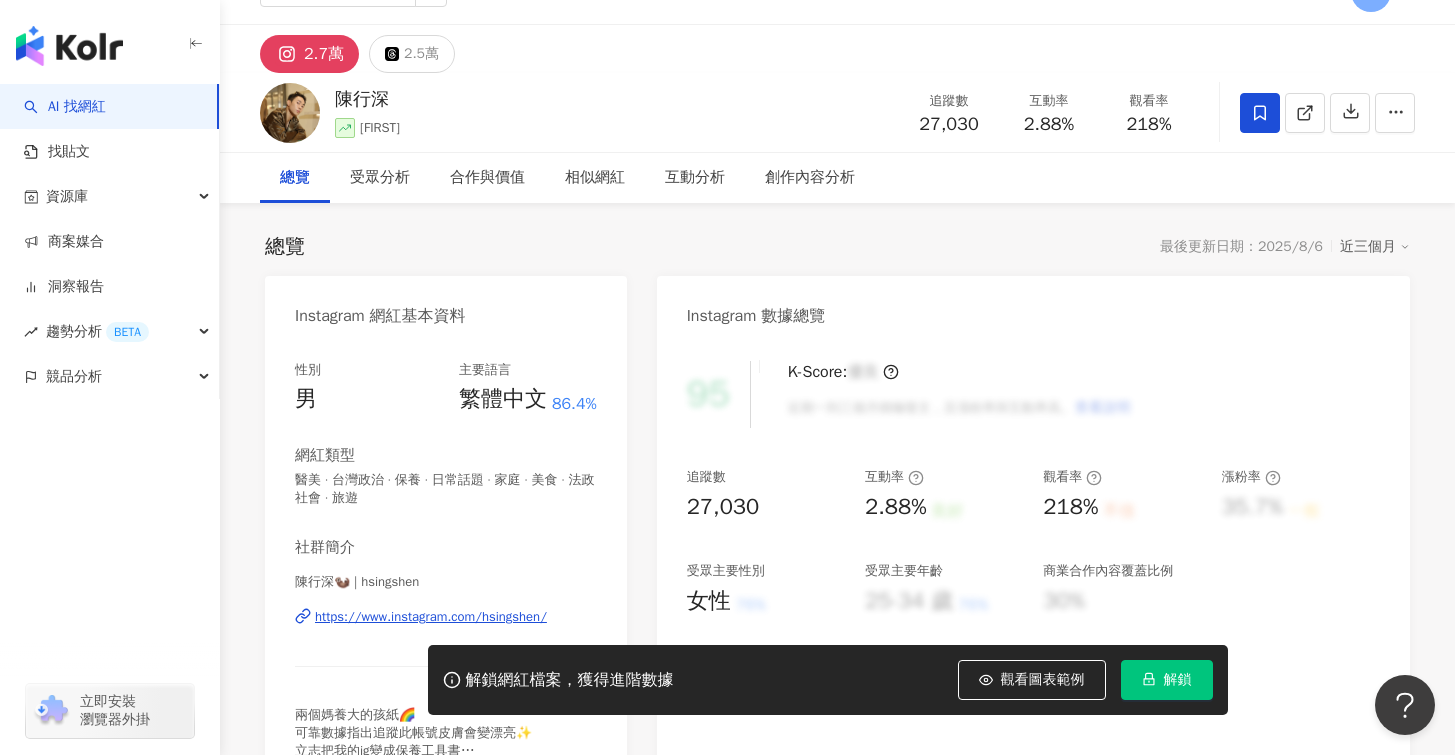 click on "解鎖" at bounding box center [1178, 680] 